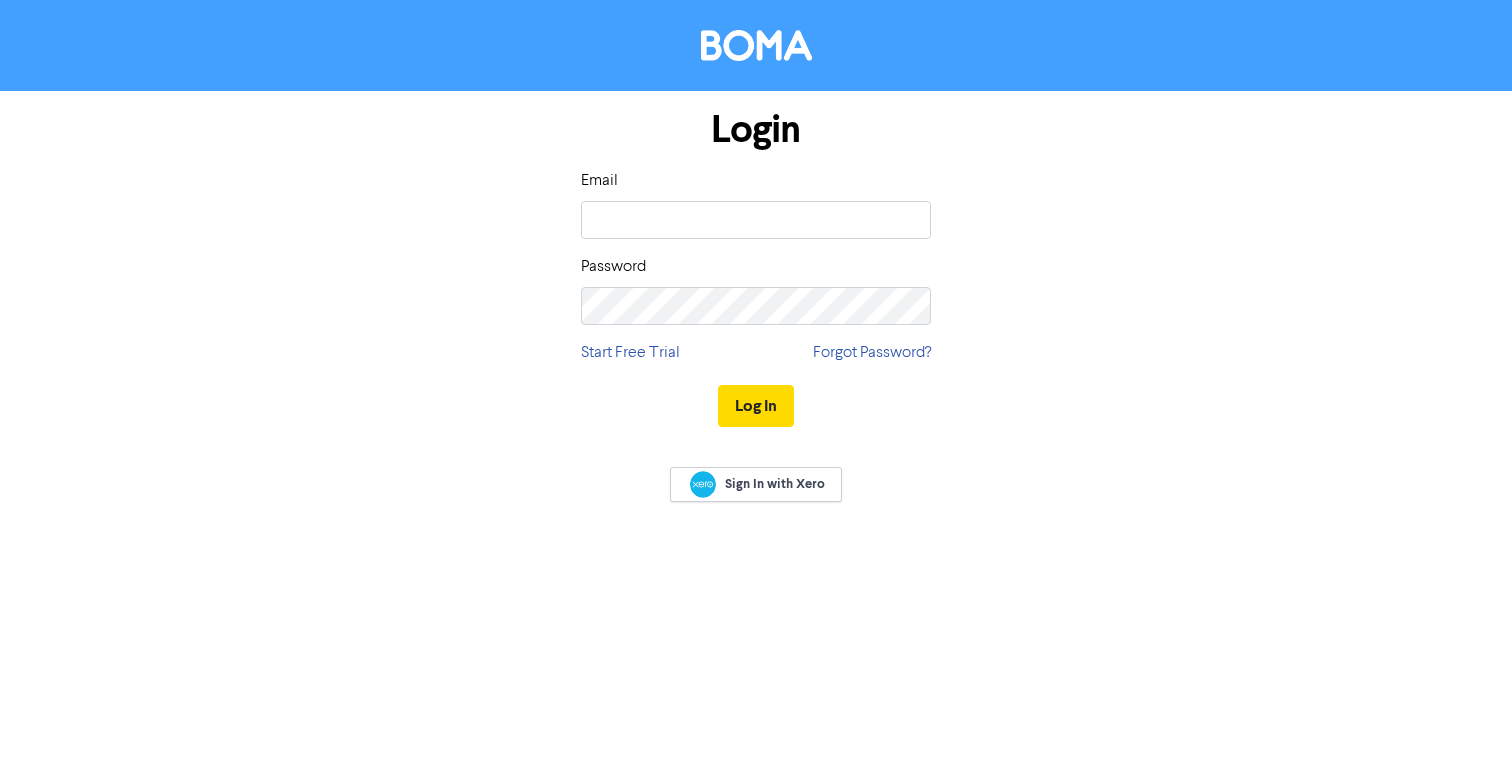 scroll, scrollTop: 0, scrollLeft: 0, axis: both 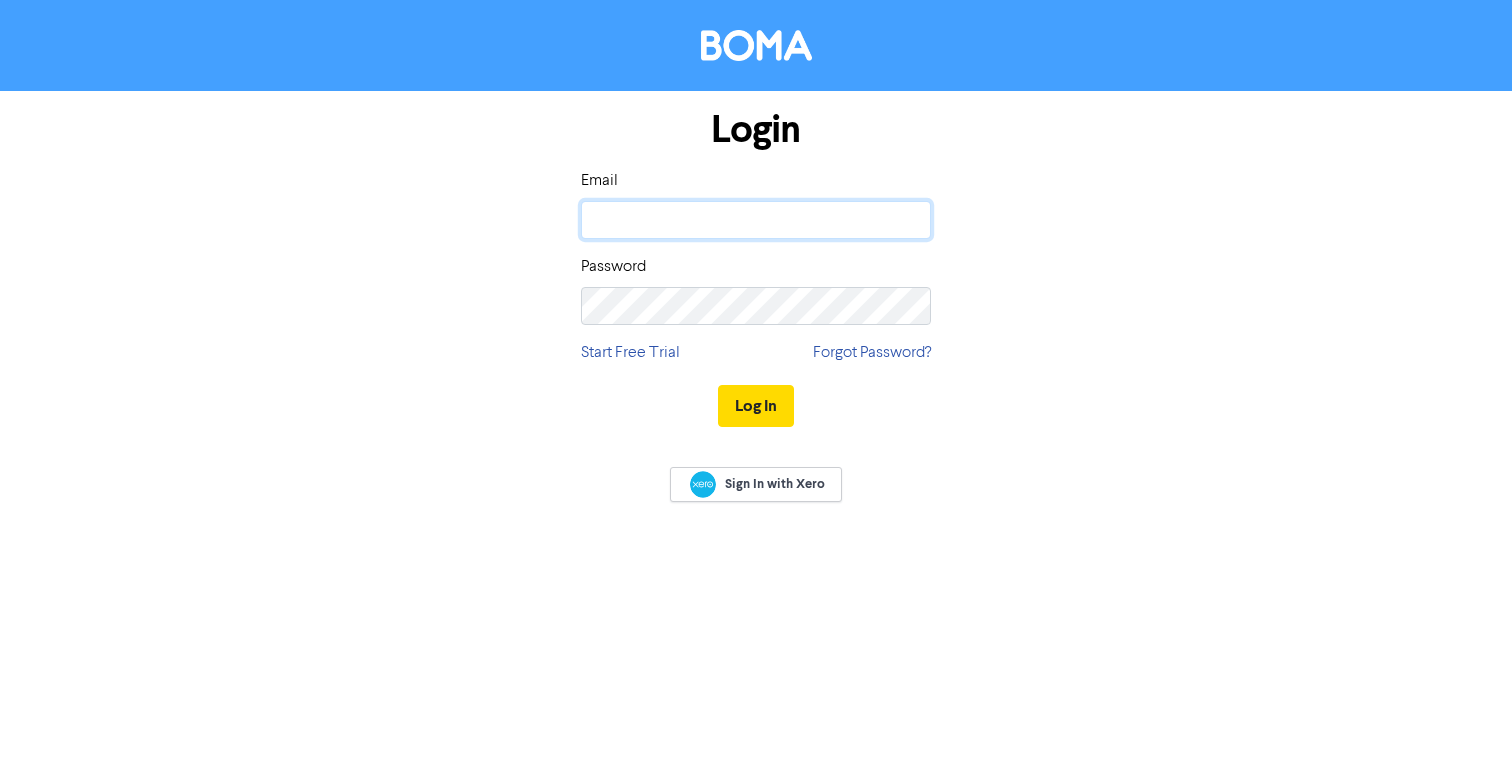 click 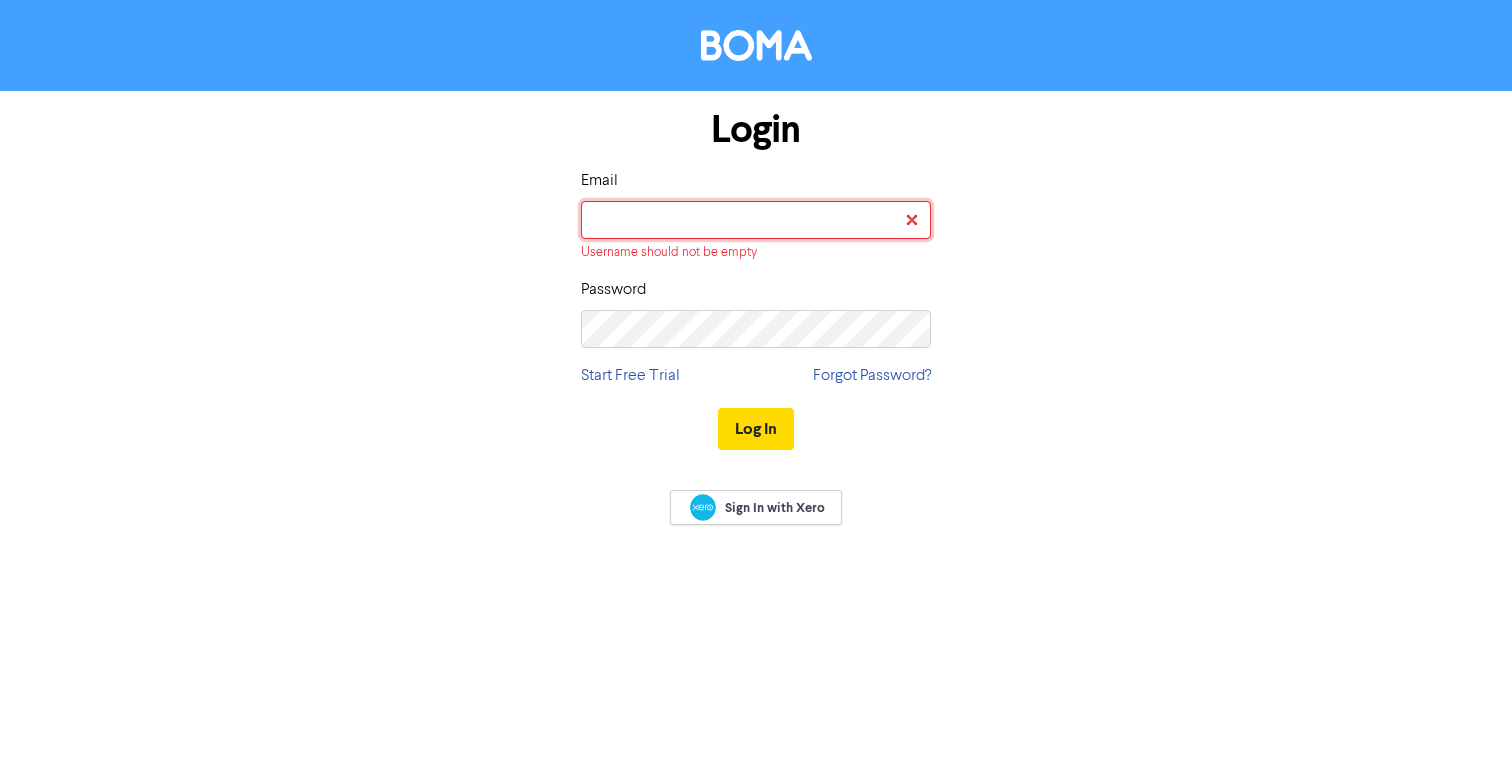 type on "[EMAIL_ADDRESS][DOMAIN_NAME]" 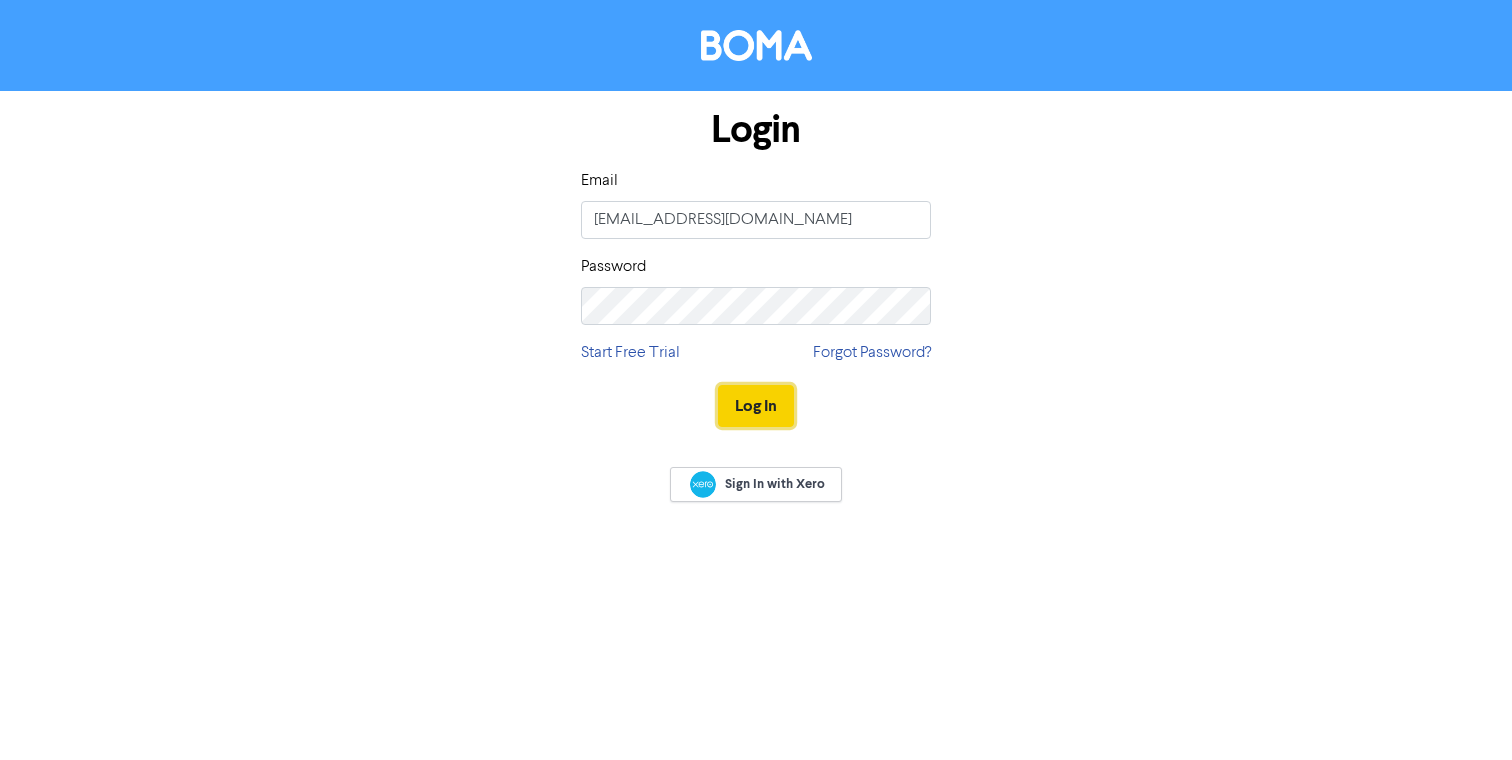 click on "Log In" at bounding box center [756, 406] 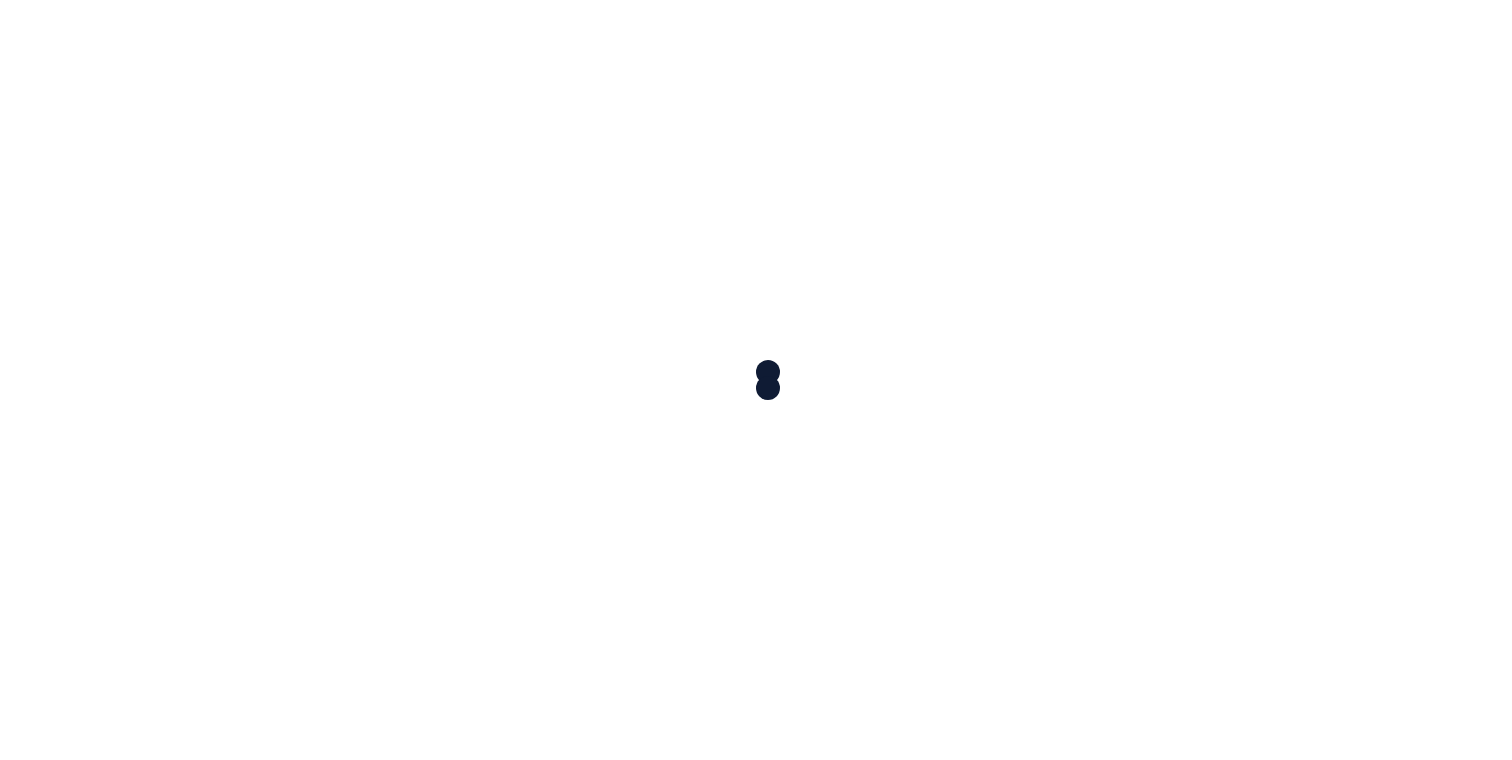 scroll, scrollTop: 0, scrollLeft: 0, axis: both 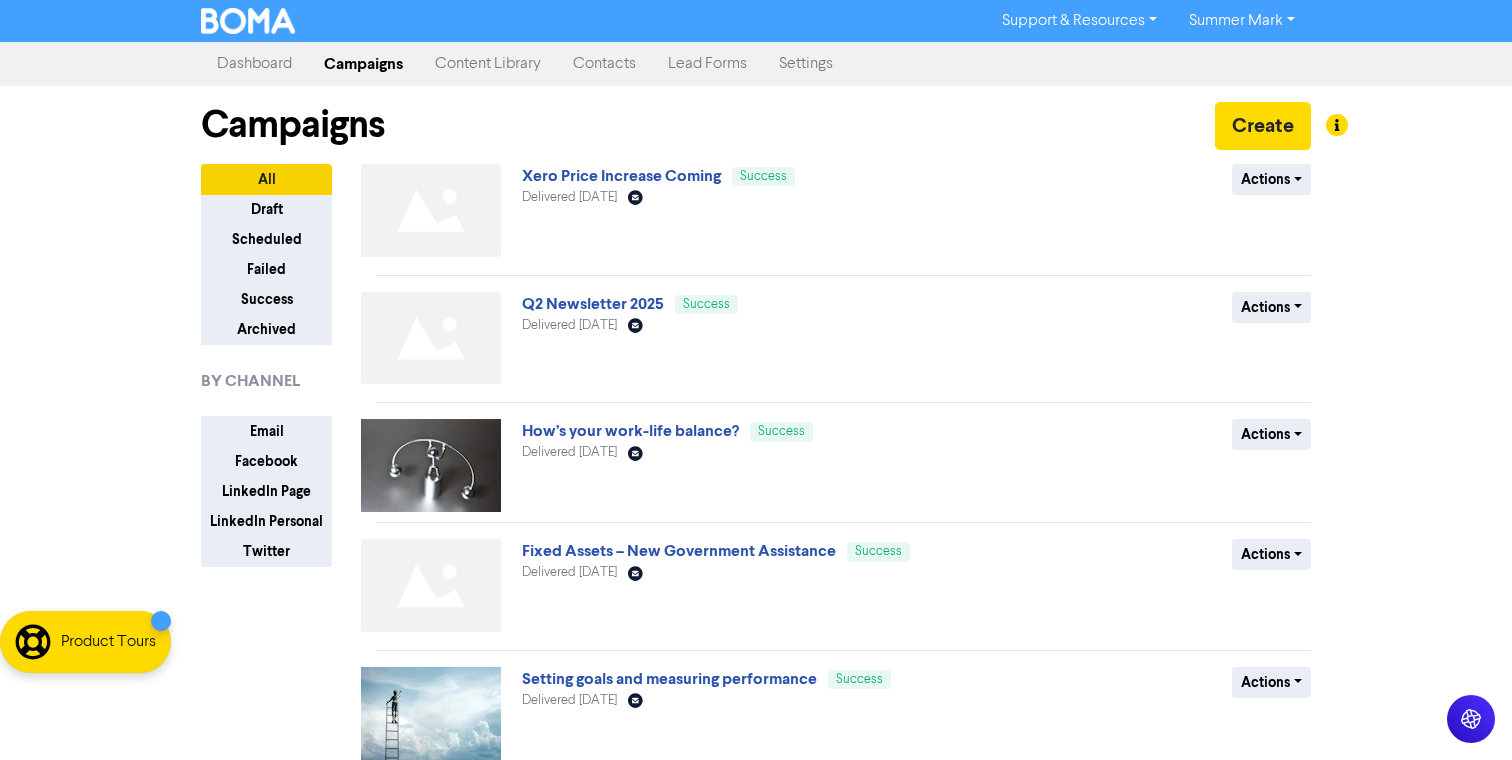 click on "Content Library" at bounding box center (488, 64) 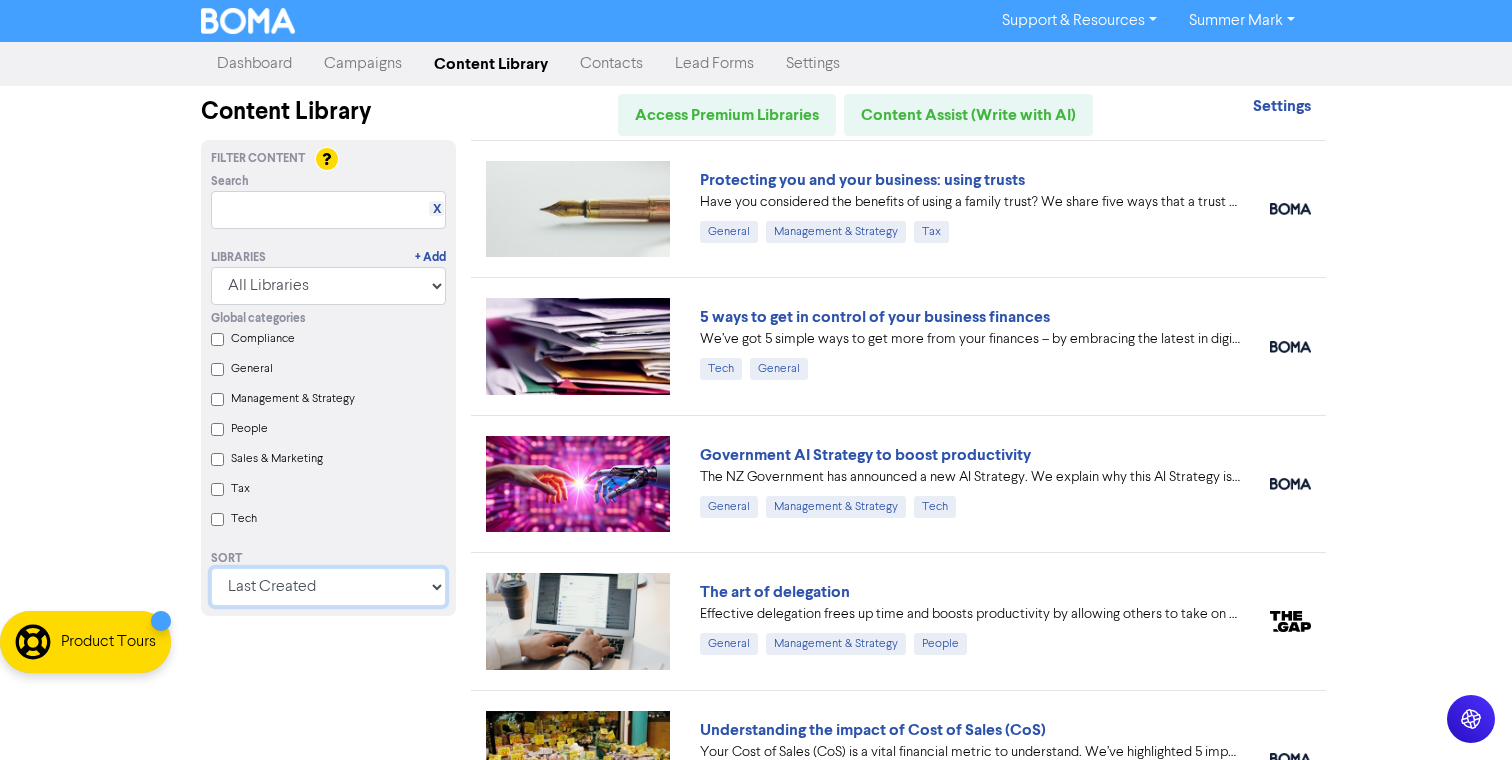 click on "Last Created First Created Title Ascending Title Descending Library Ascending Library Descending" at bounding box center (328, 587) 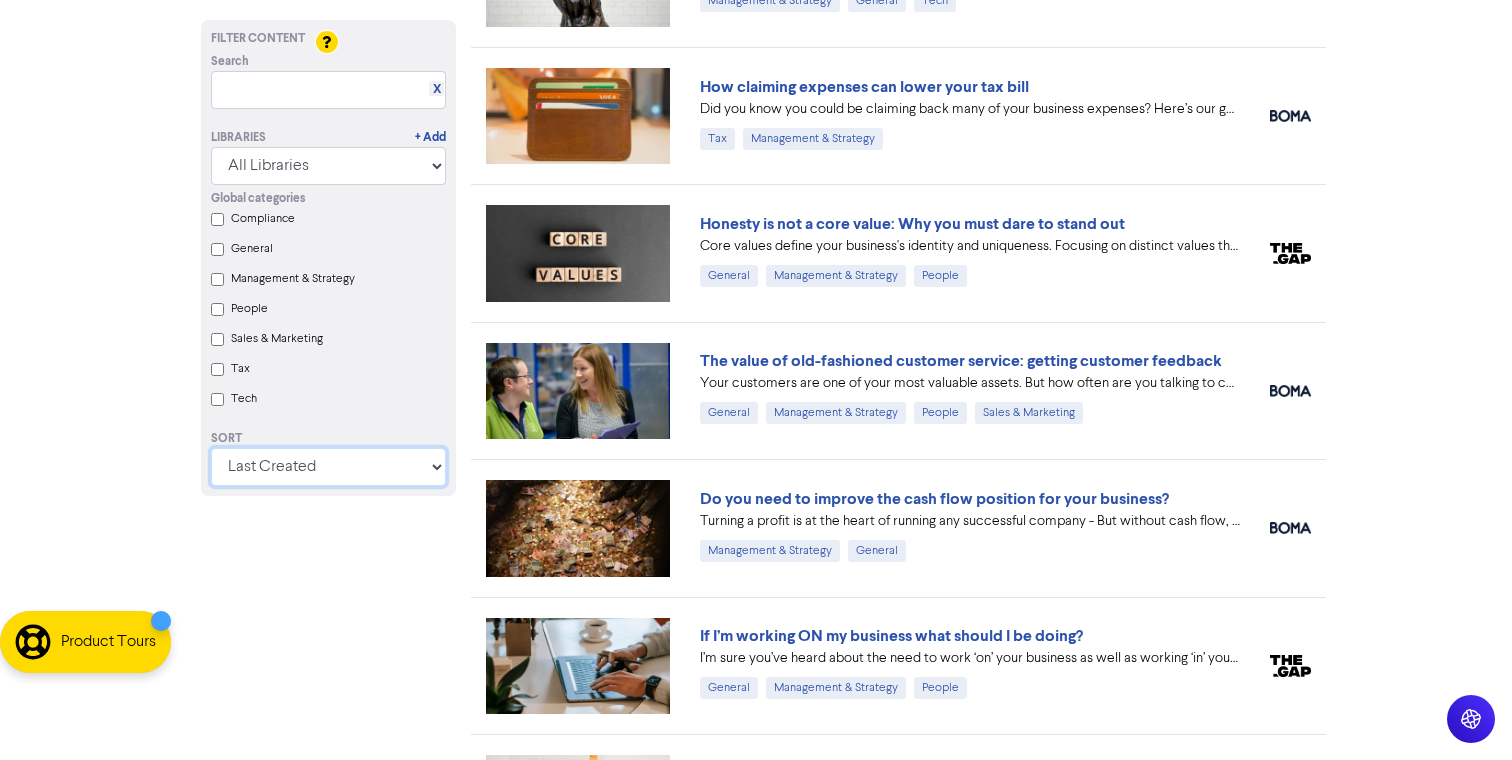 scroll, scrollTop: 920, scrollLeft: 0, axis: vertical 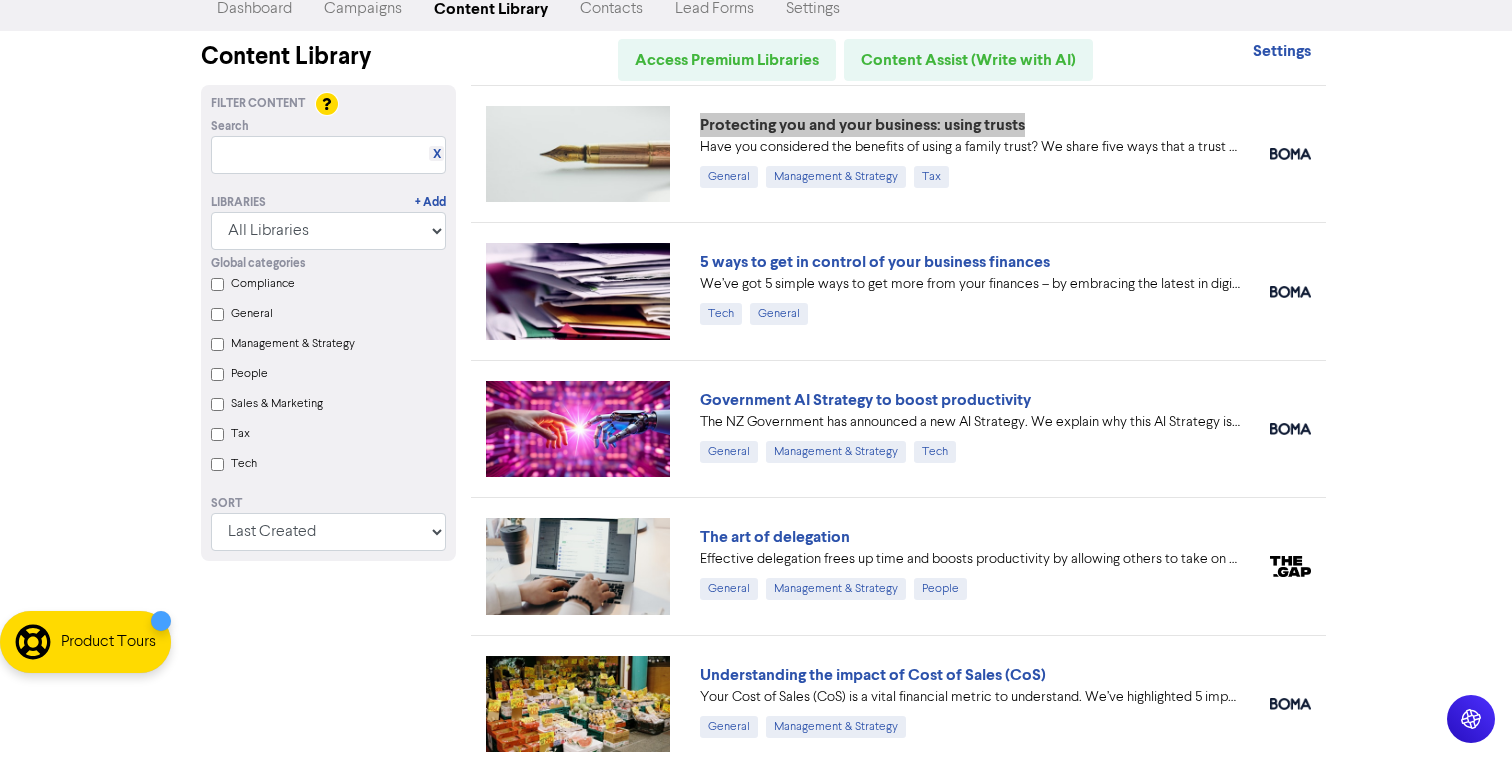 drag, startPoint x: 962, startPoint y: 127, endPoint x: 599, endPoint y: 8, distance: 382.00784 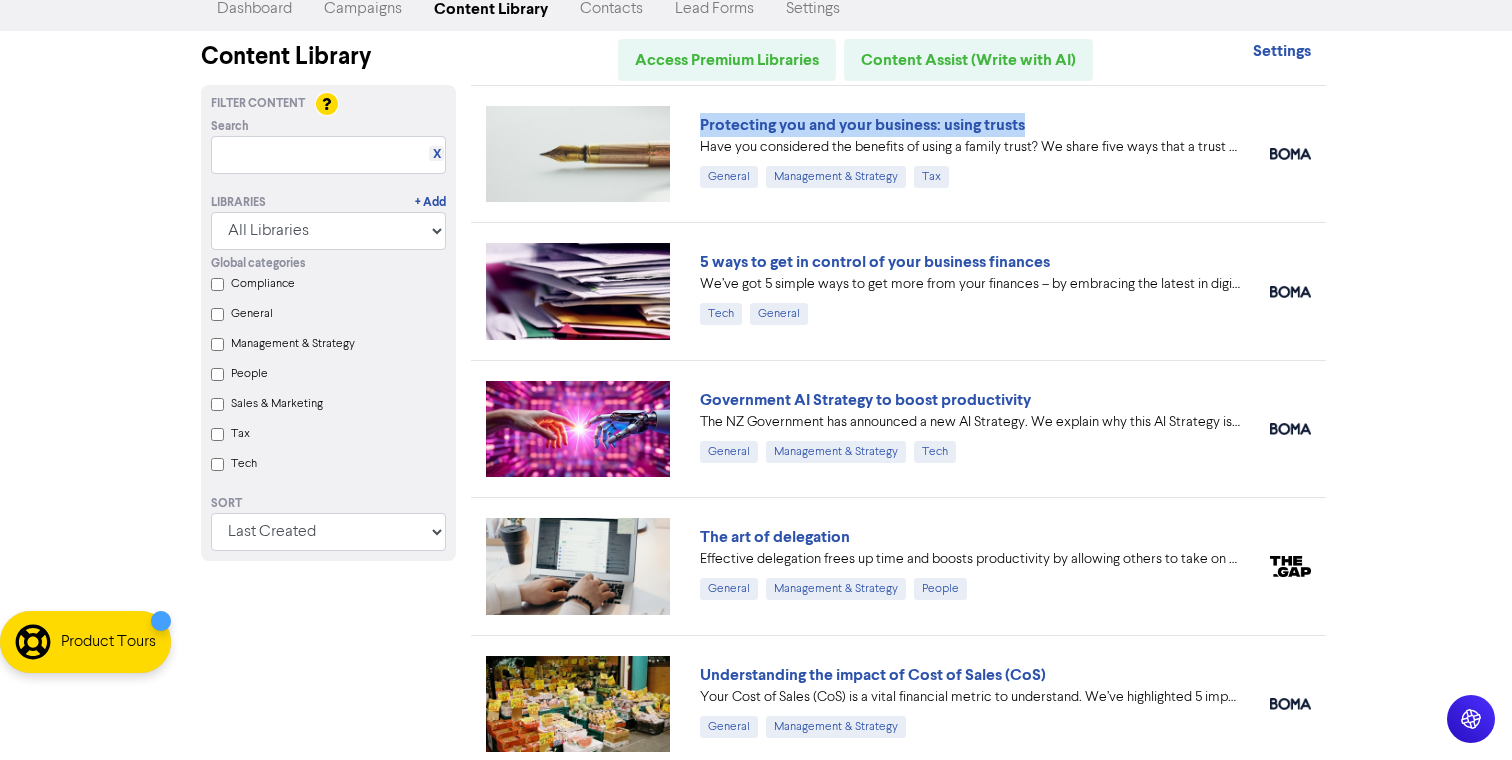 scroll, scrollTop: 0, scrollLeft: 0, axis: both 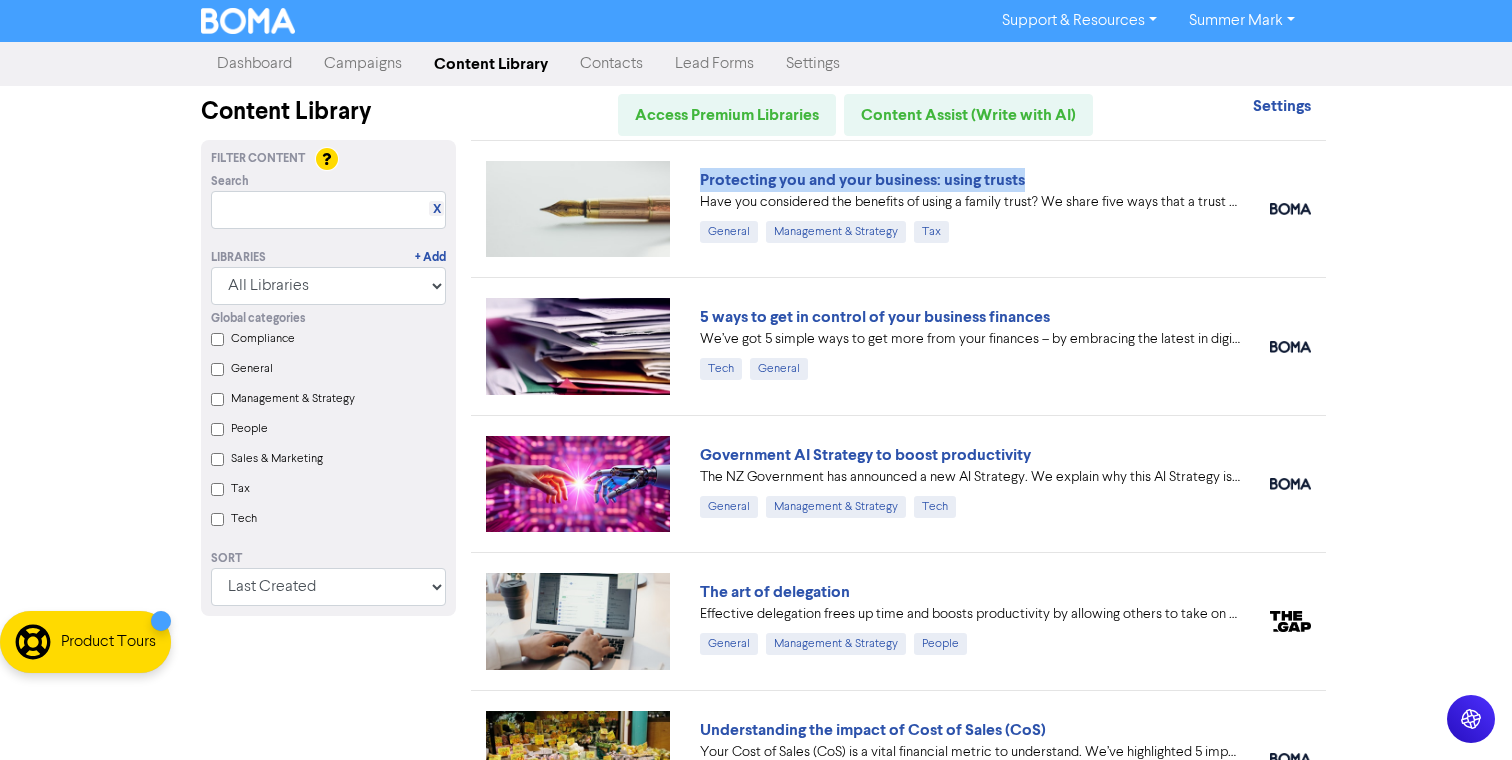 click on "Dashboard" at bounding box center (254, 64) 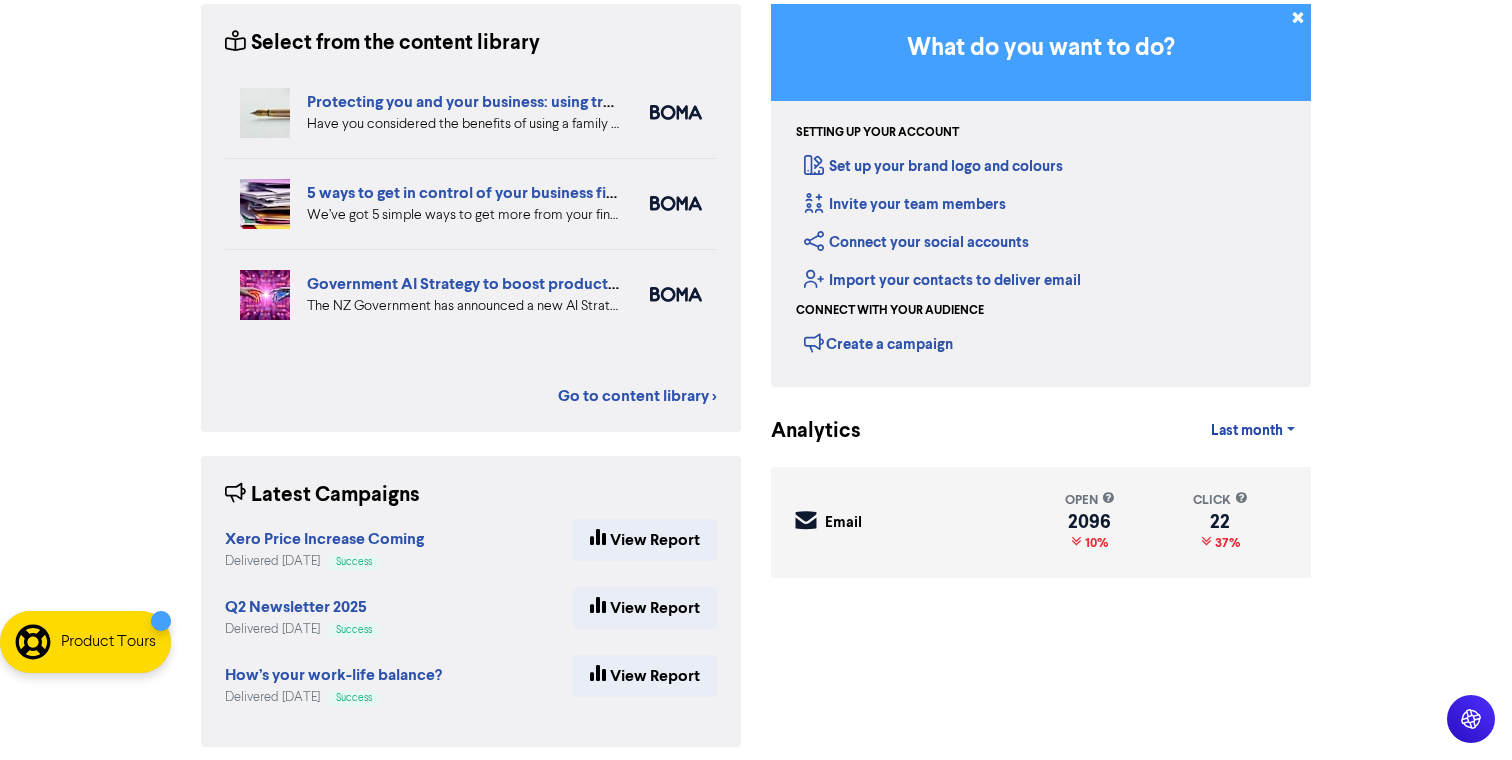 scroll, scrollTop: 187, scrollLeft: 0, axis: vertical 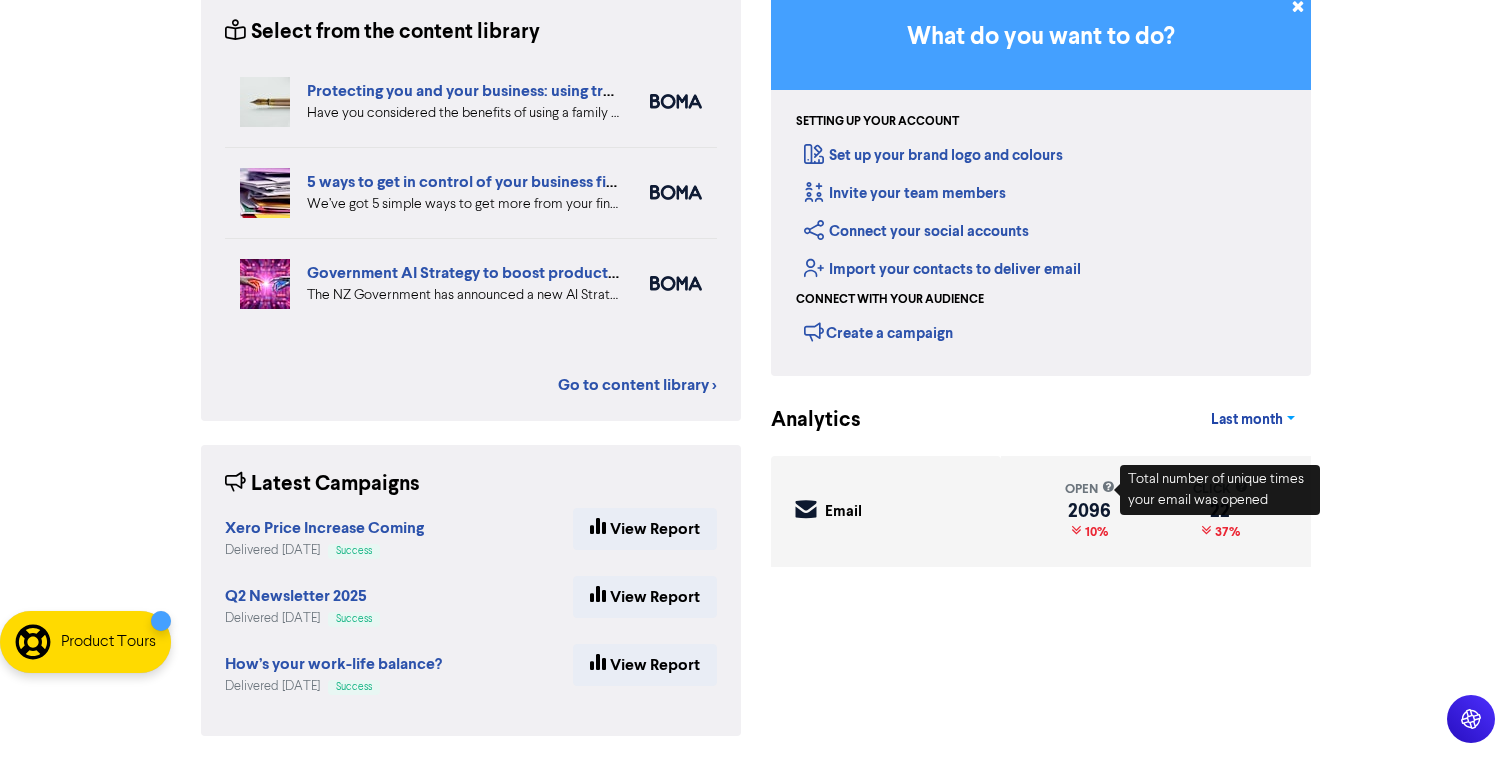 click on "Last month" at bounding box center (1247, 420) 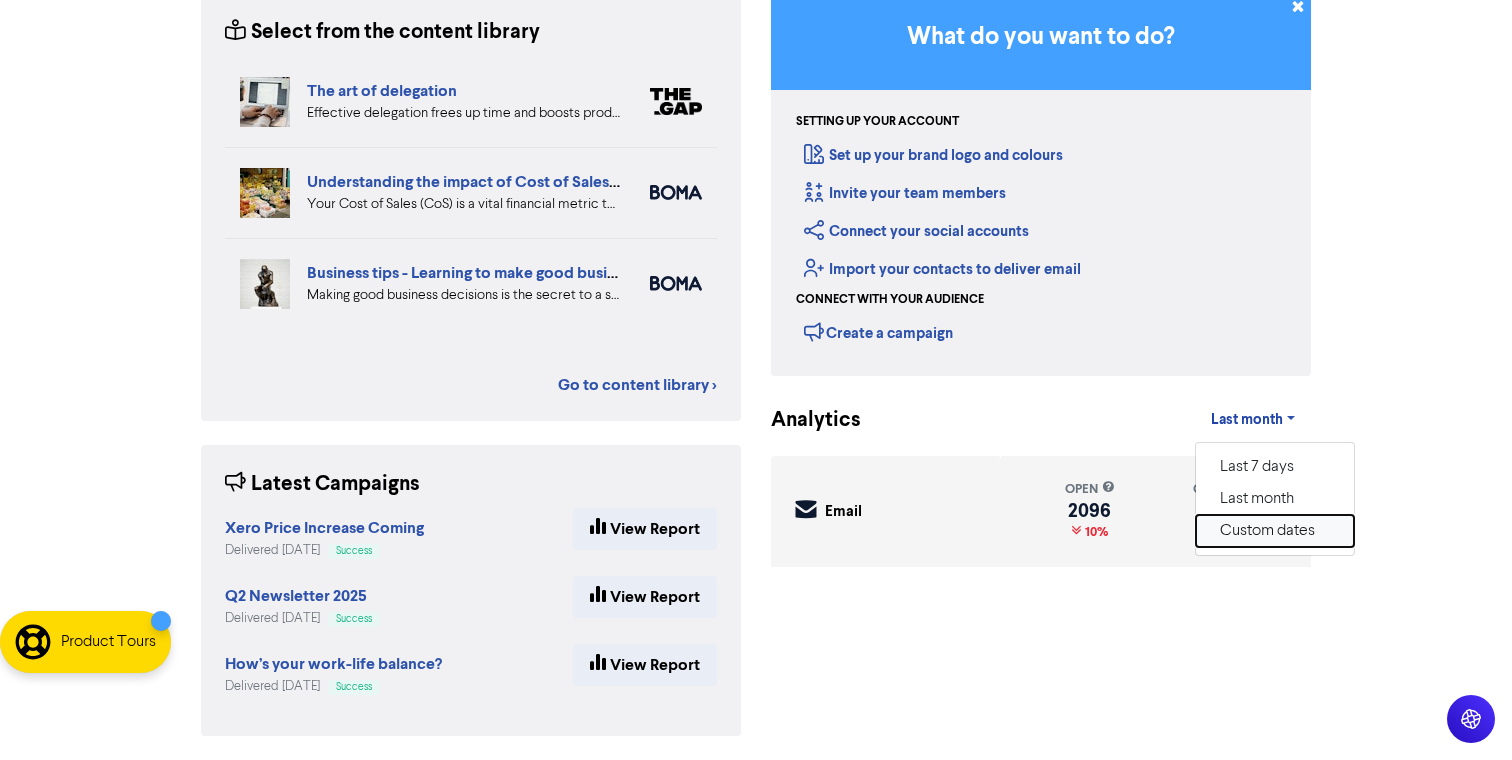 click on "Custom dates" at bounding box center (1275, 531) 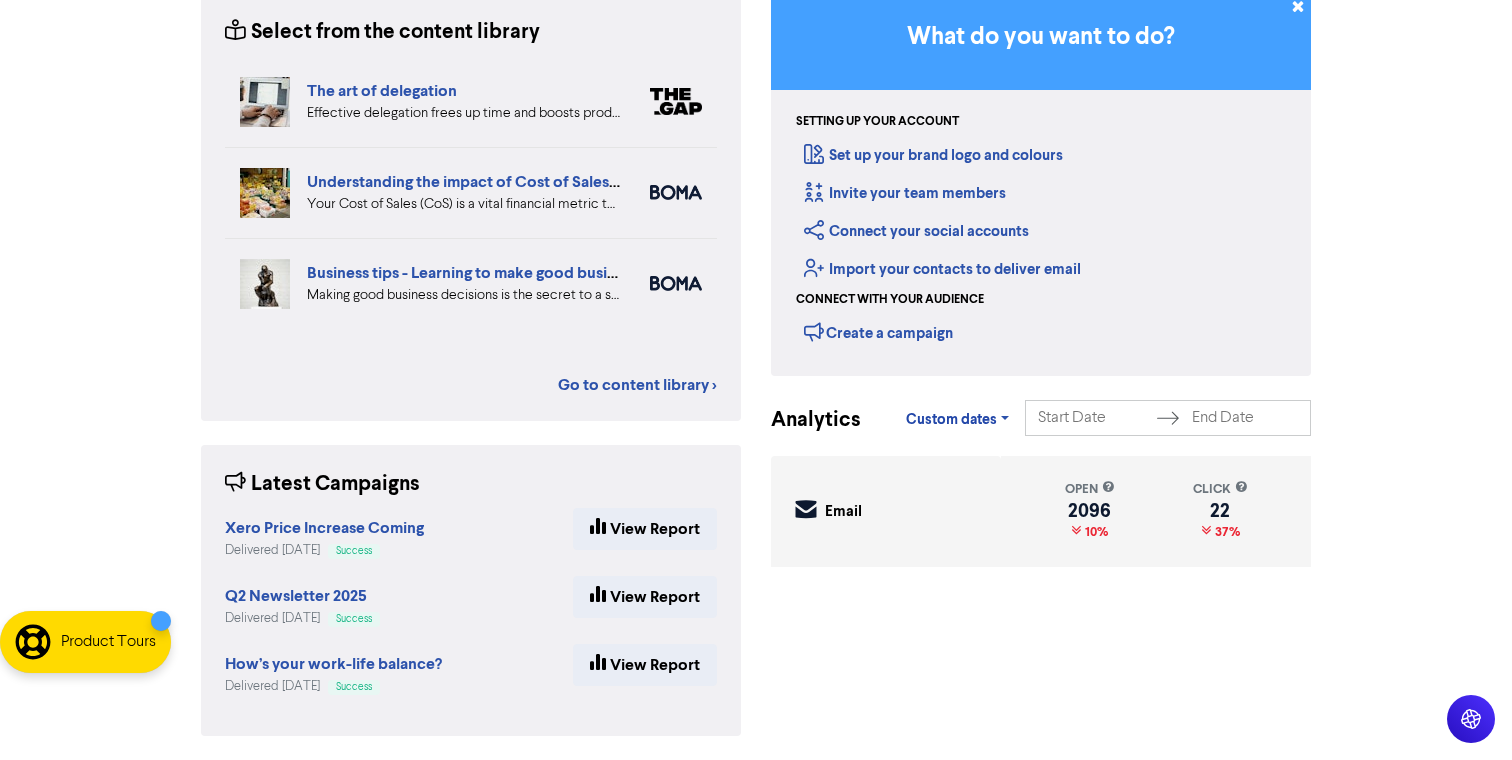 click at bounding box center (1091, 418) 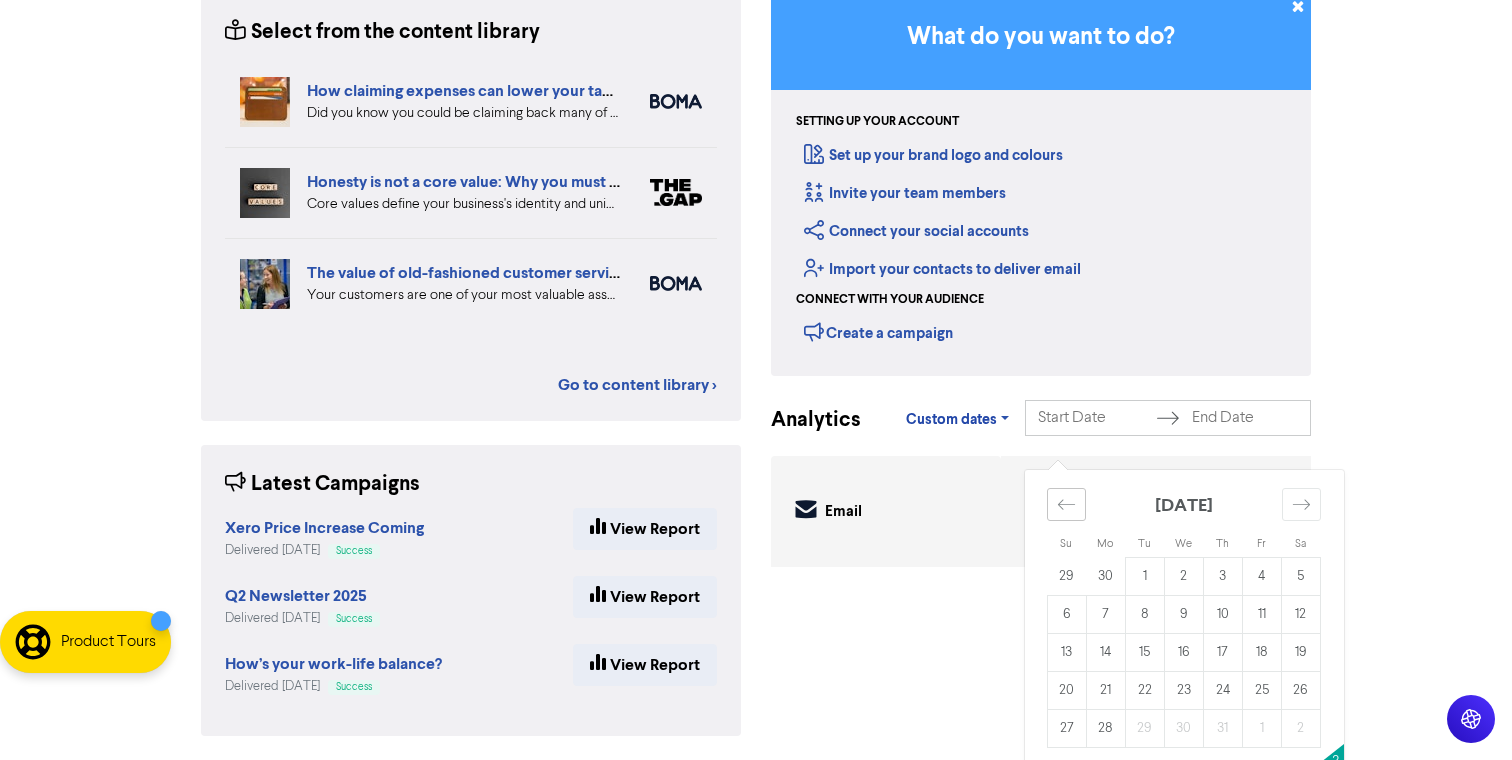 click 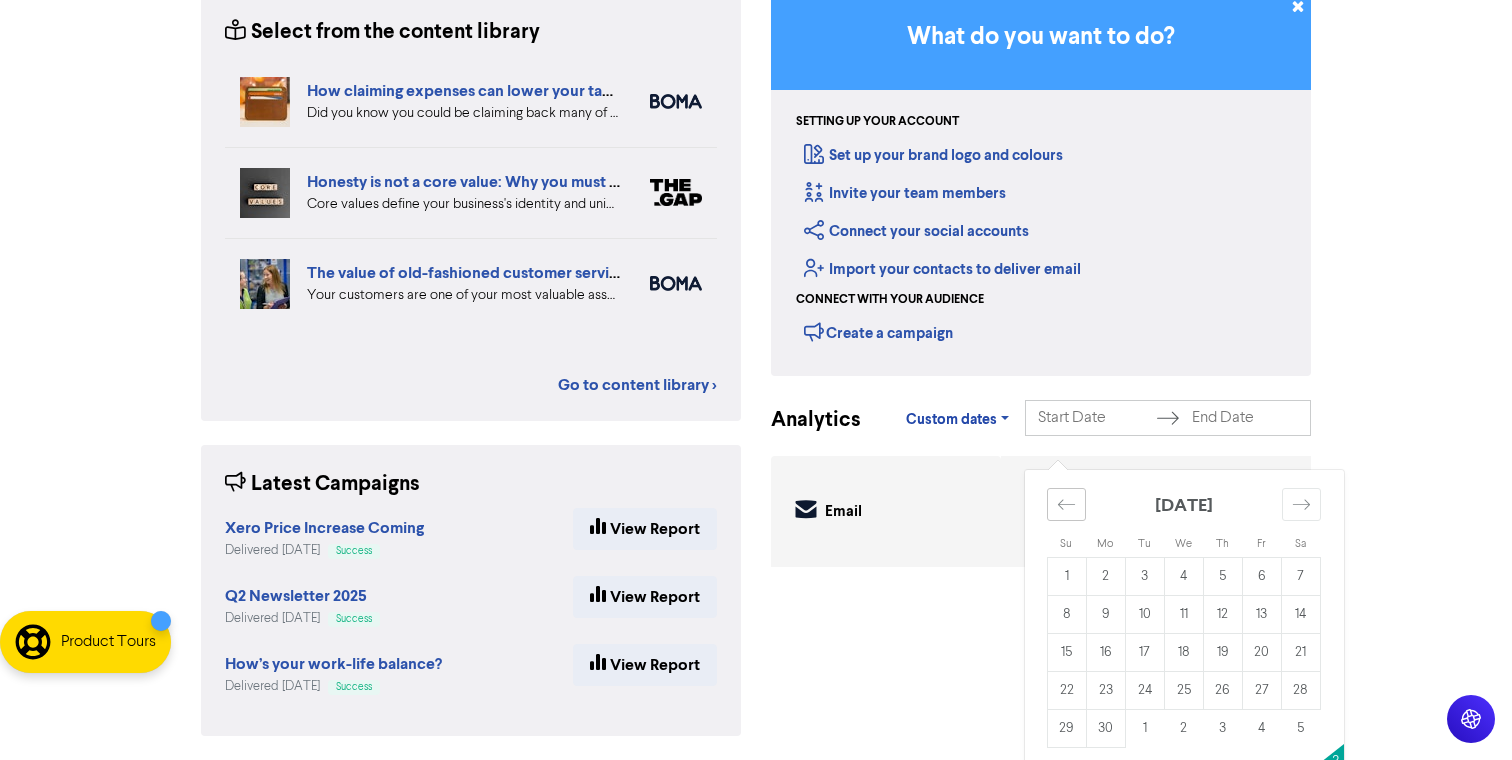click 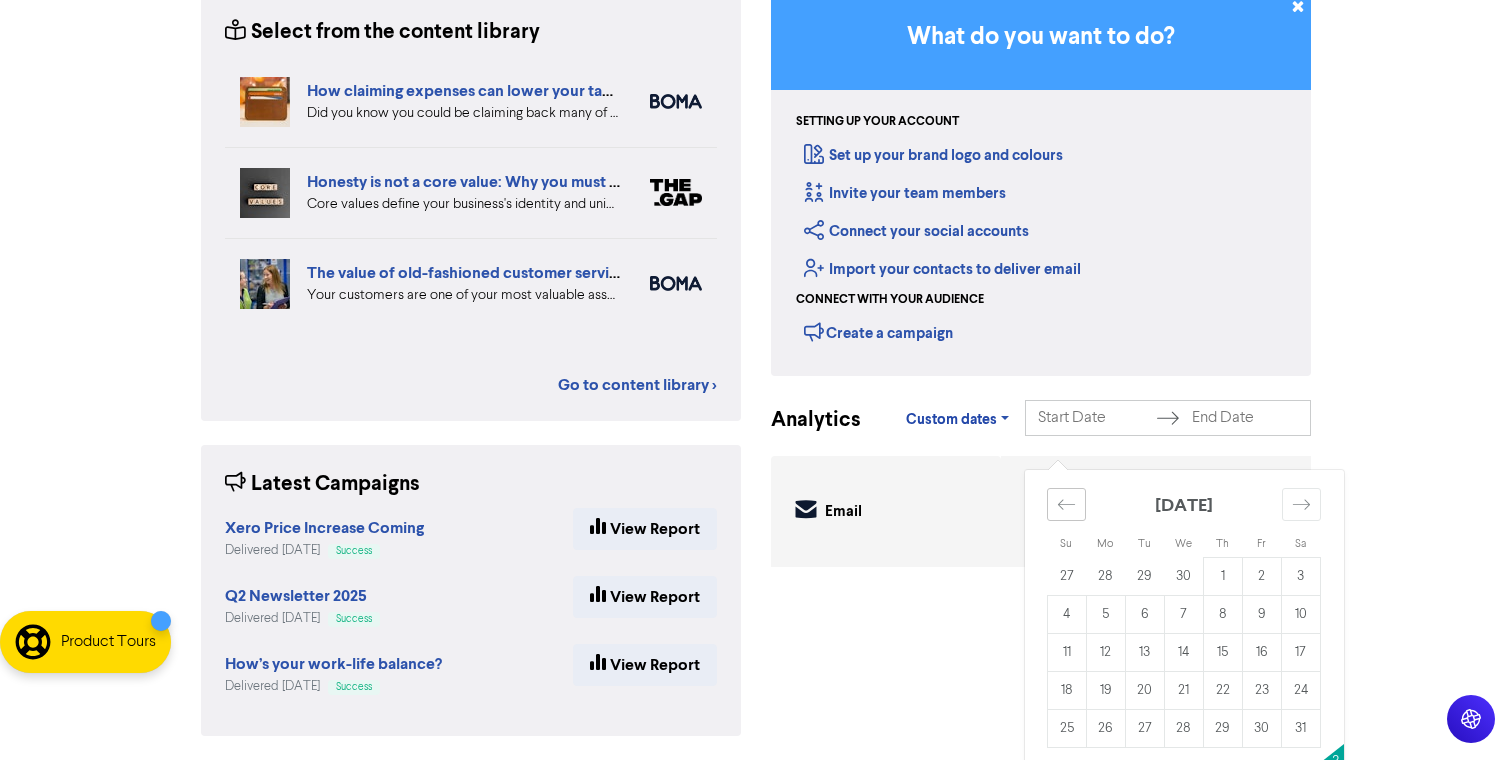 click 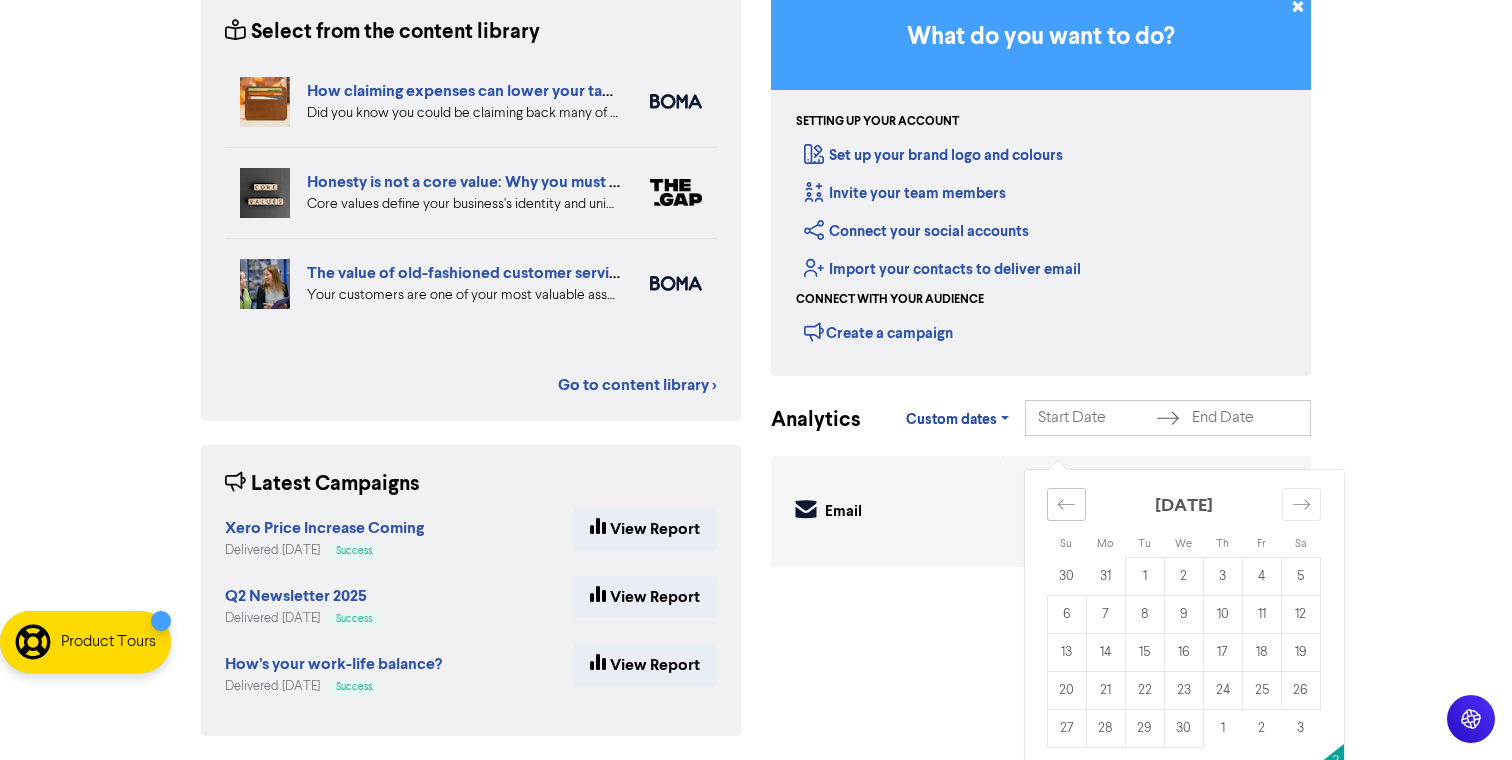 click 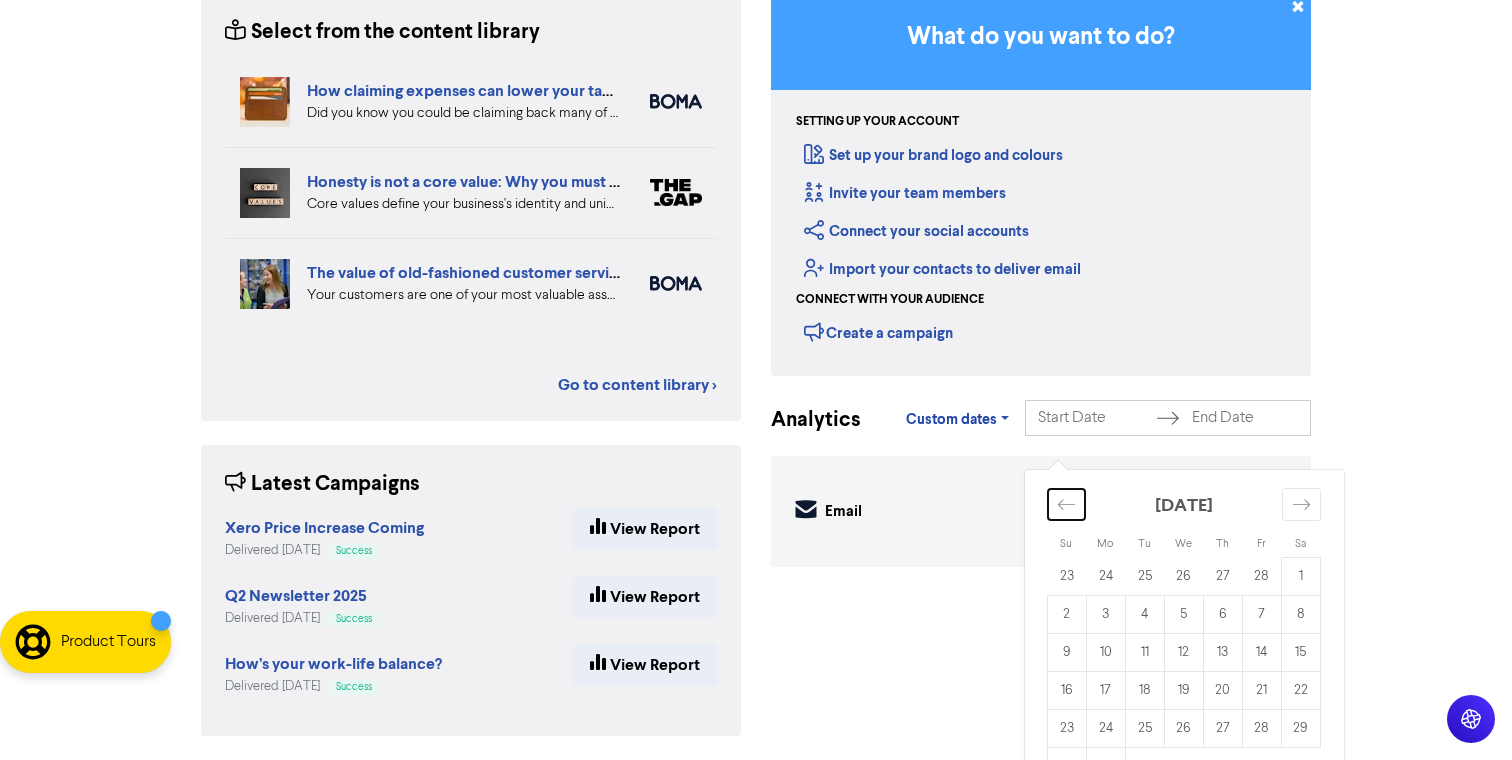 click 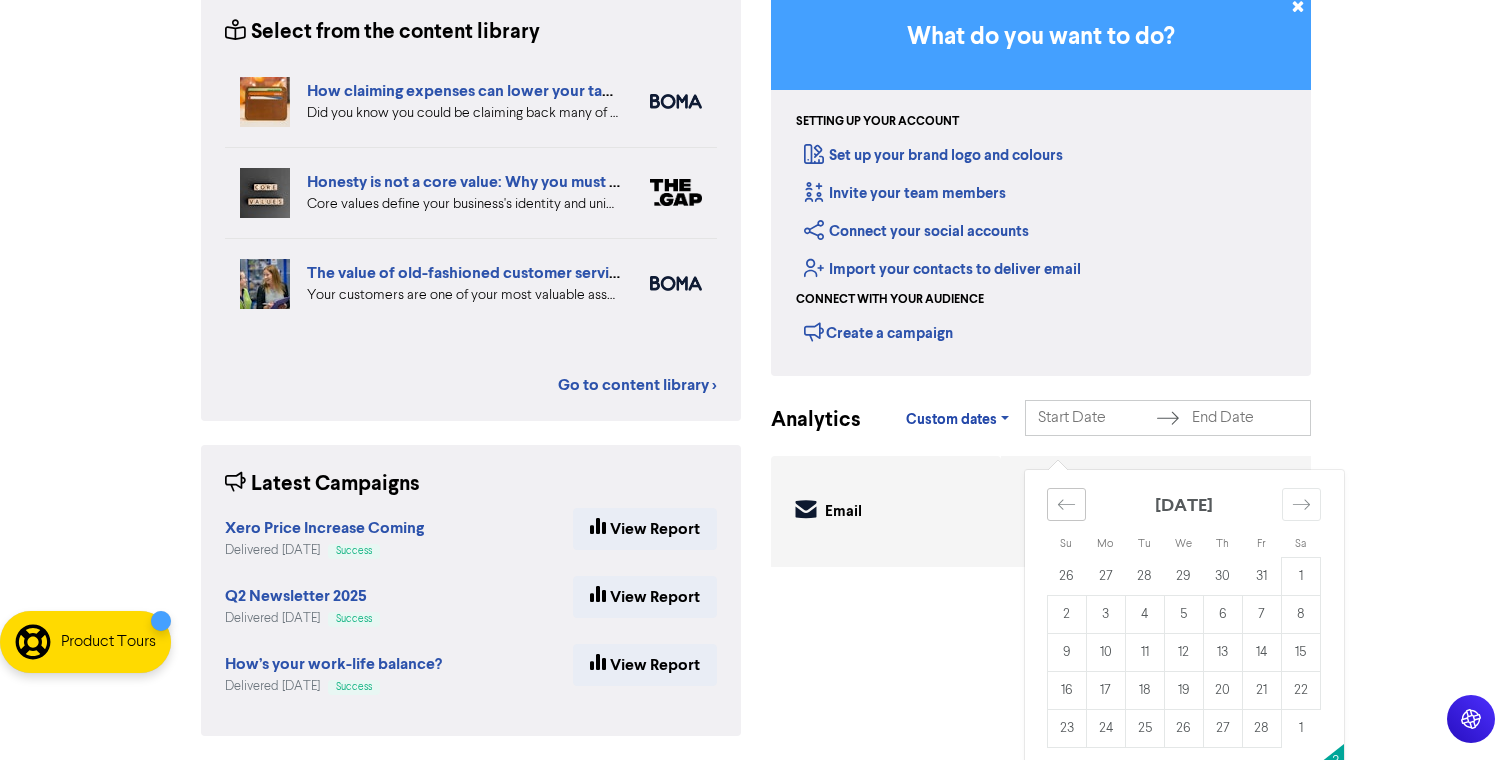 click 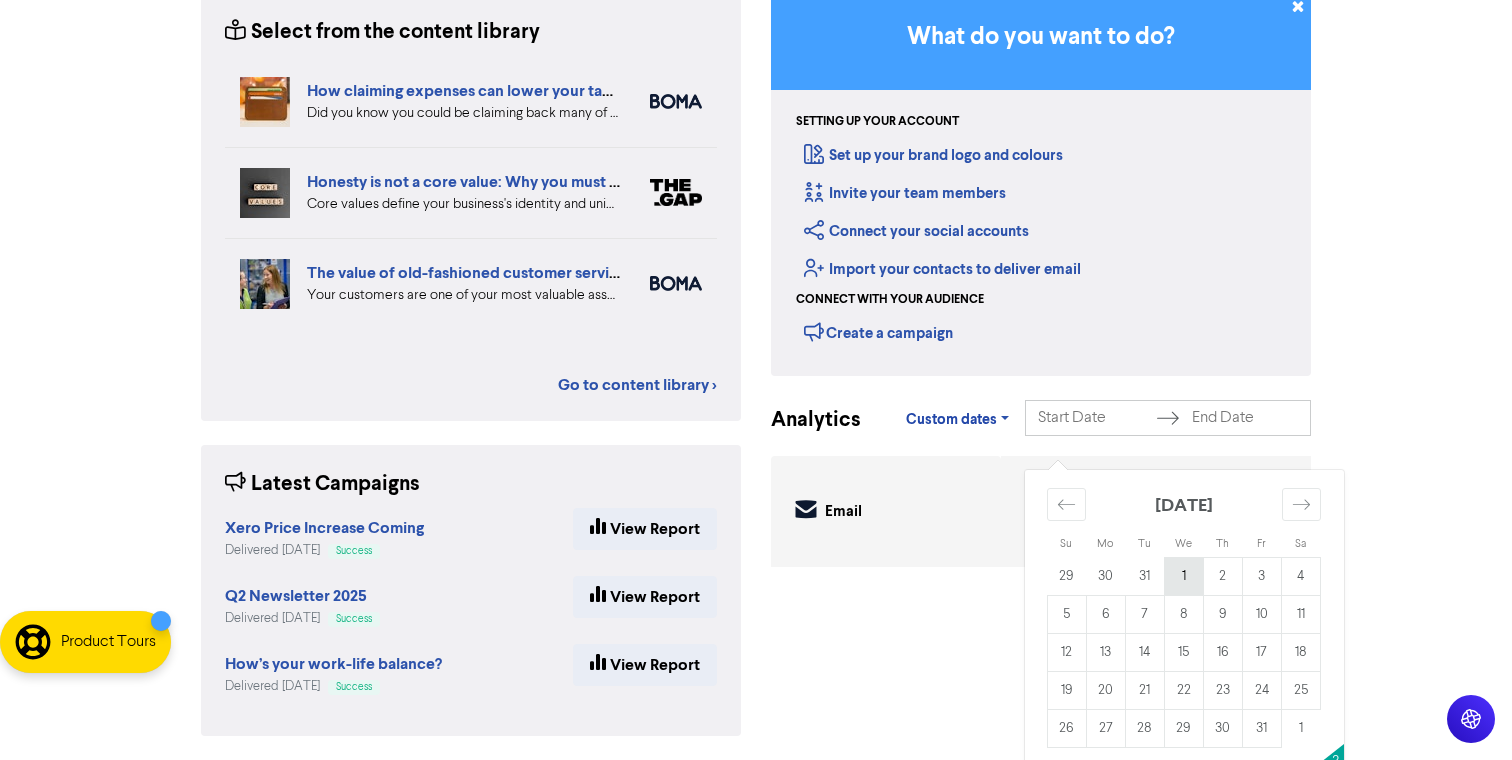 click on "1" at bounding box center [1183, 577] 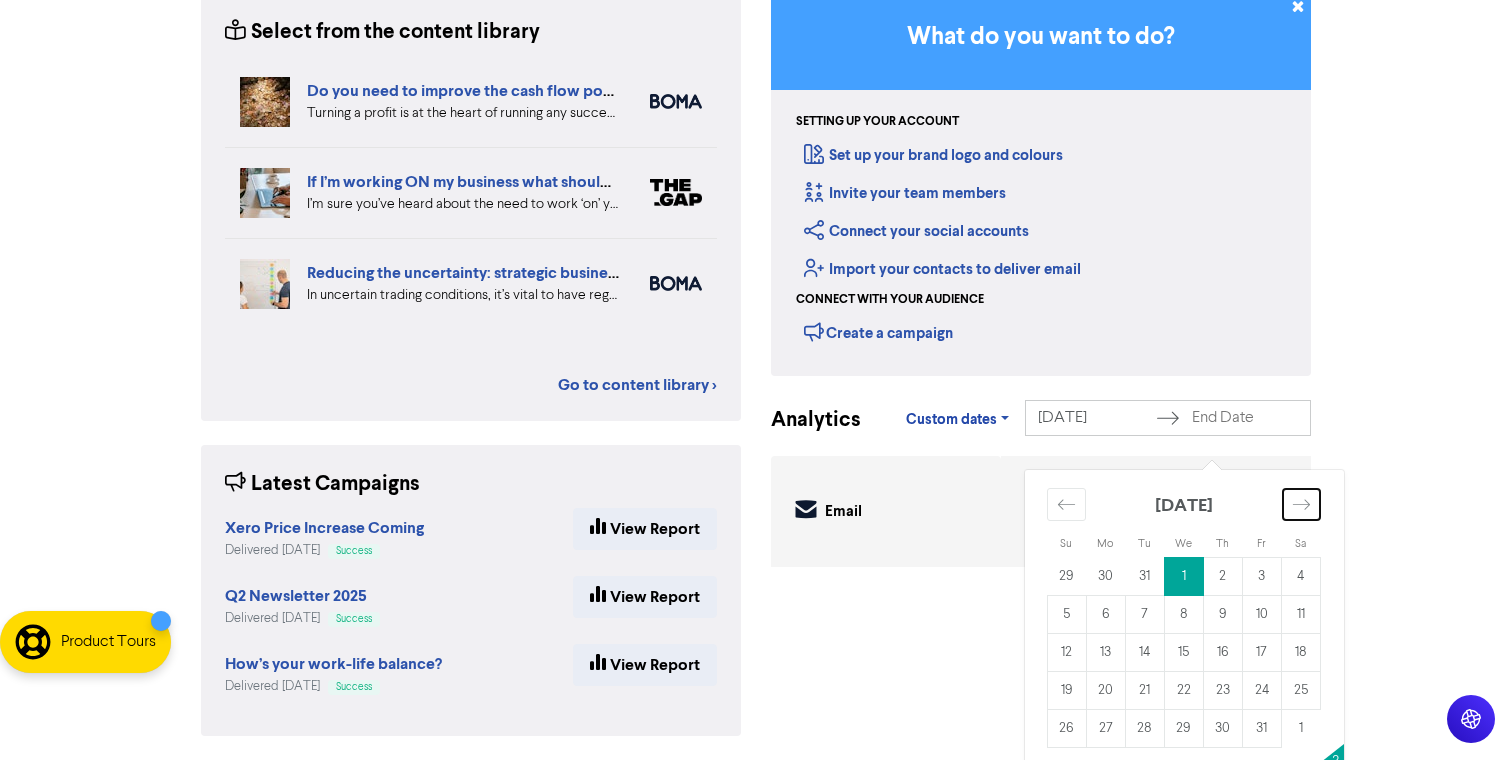click at bounding box center [1301, 504] 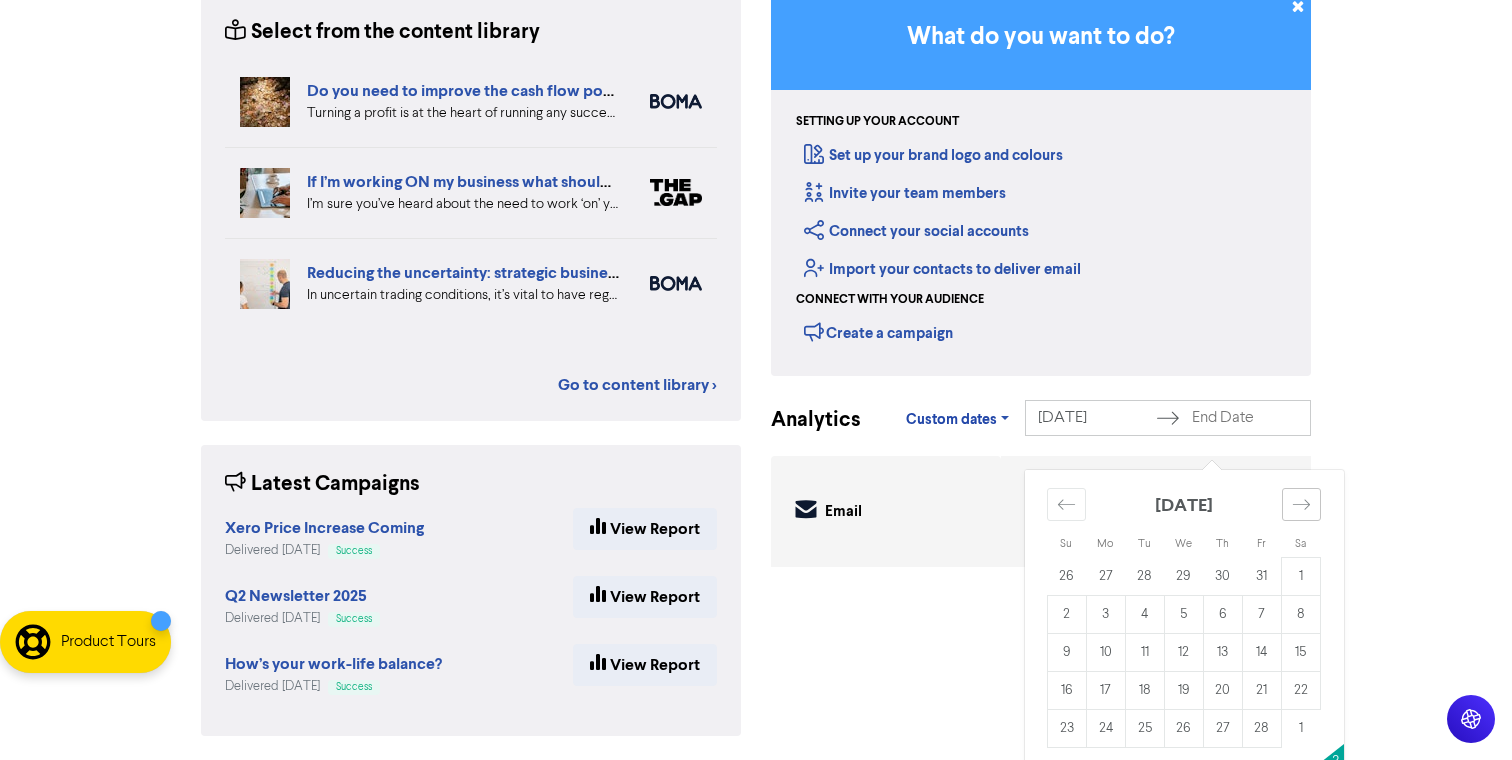 click at bounding box center (1301, 504) 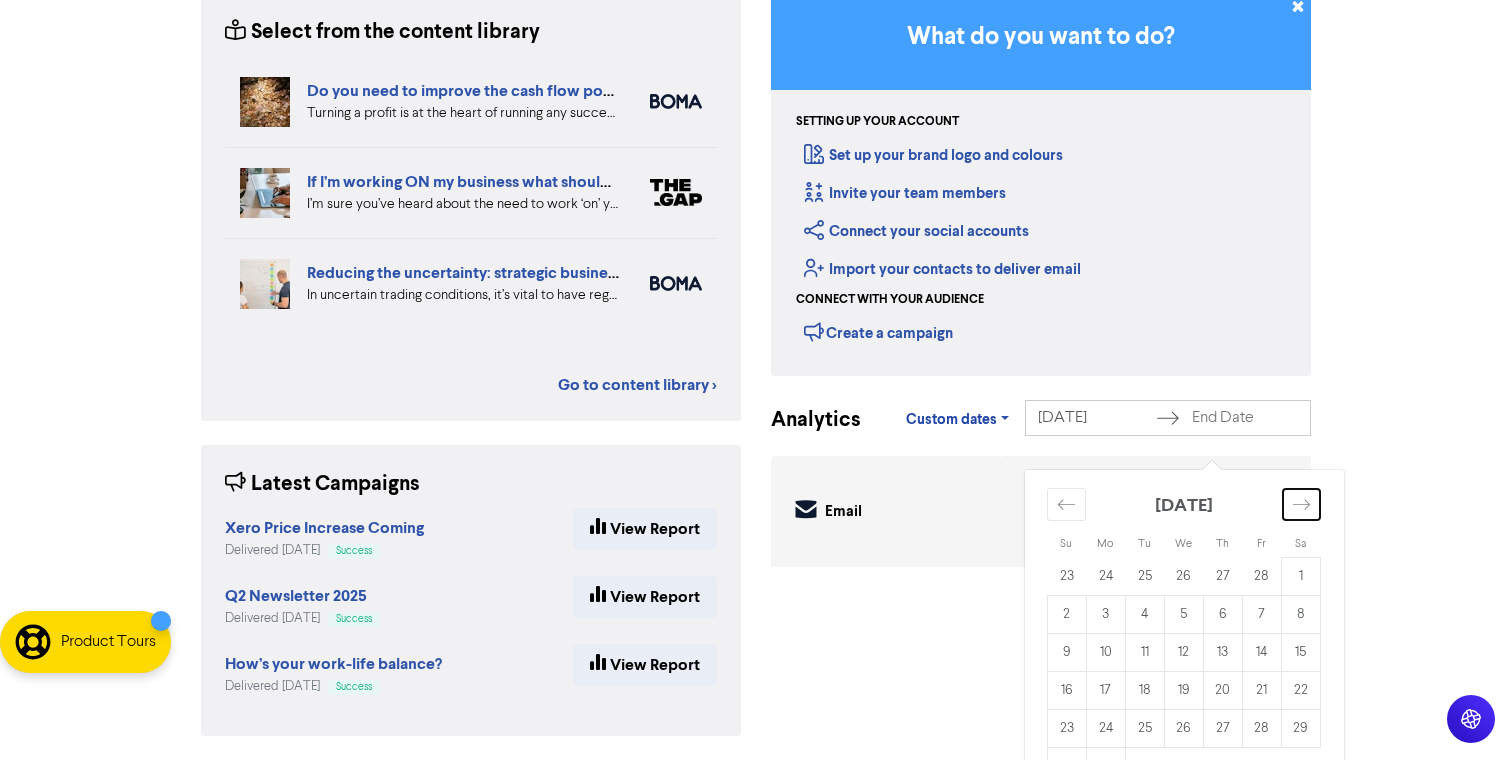 click at bounding box center (1301, 504) 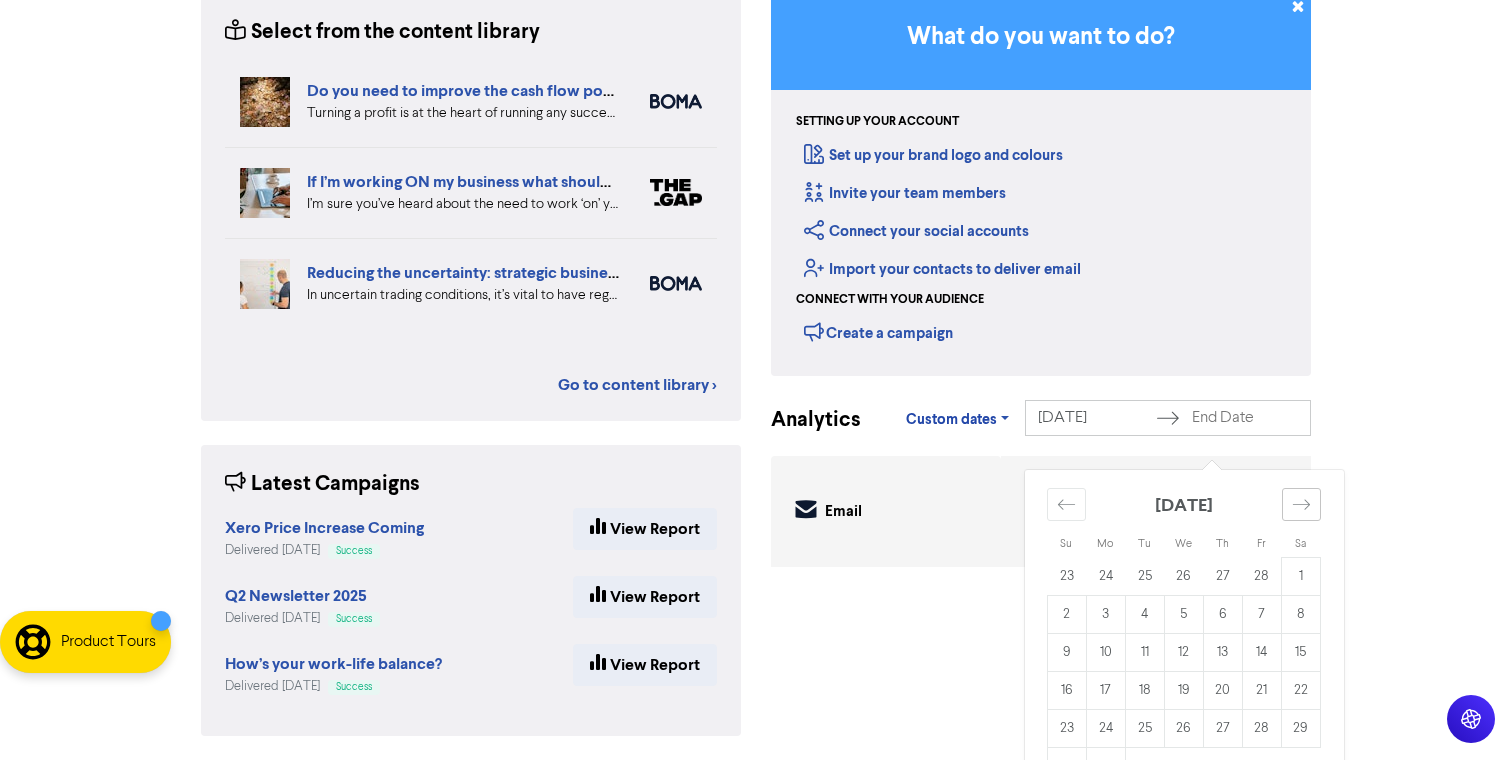 click at bounding box center (1301, 504) 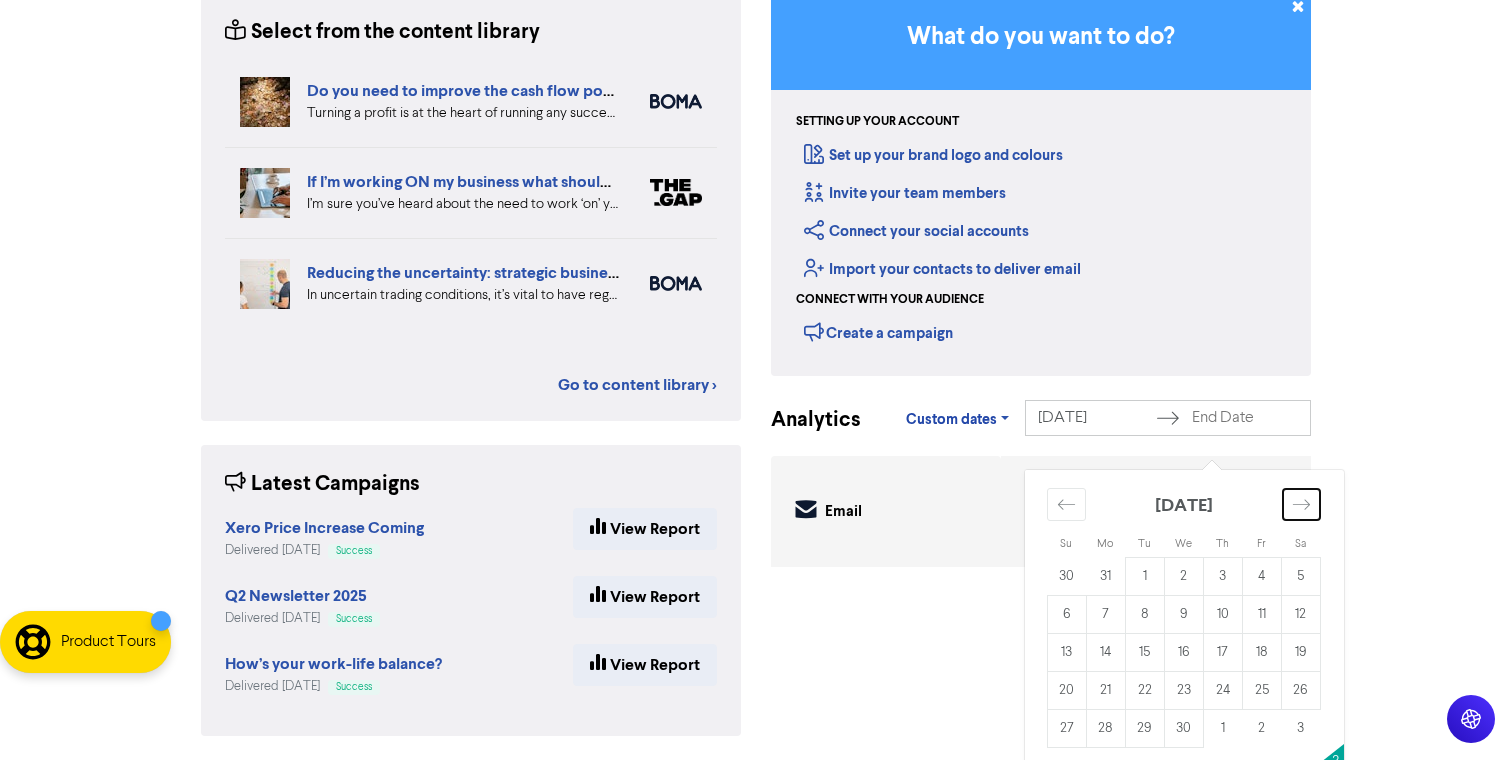 click at bounding box center [1301, 504] 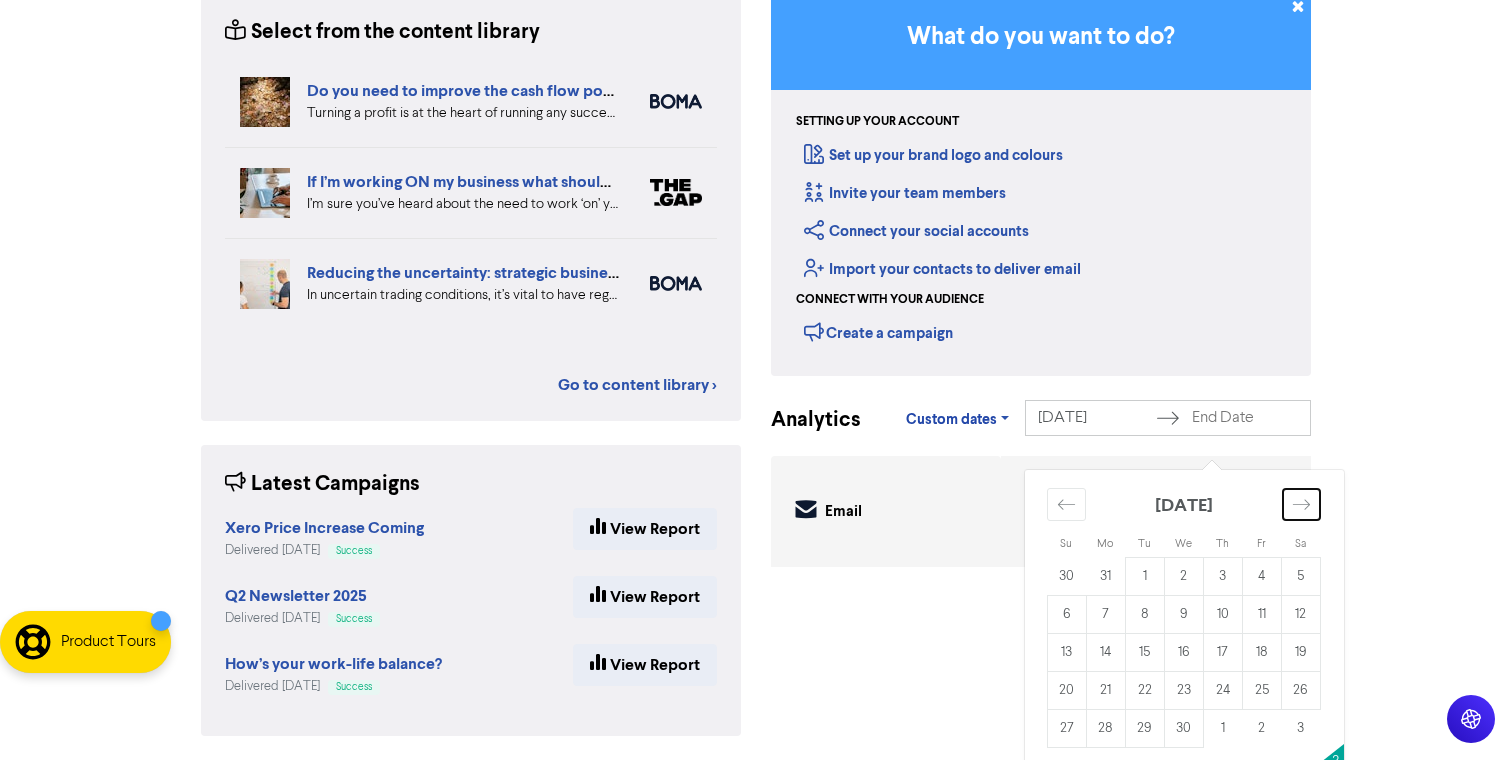 click at bounding box center (1301, 504) 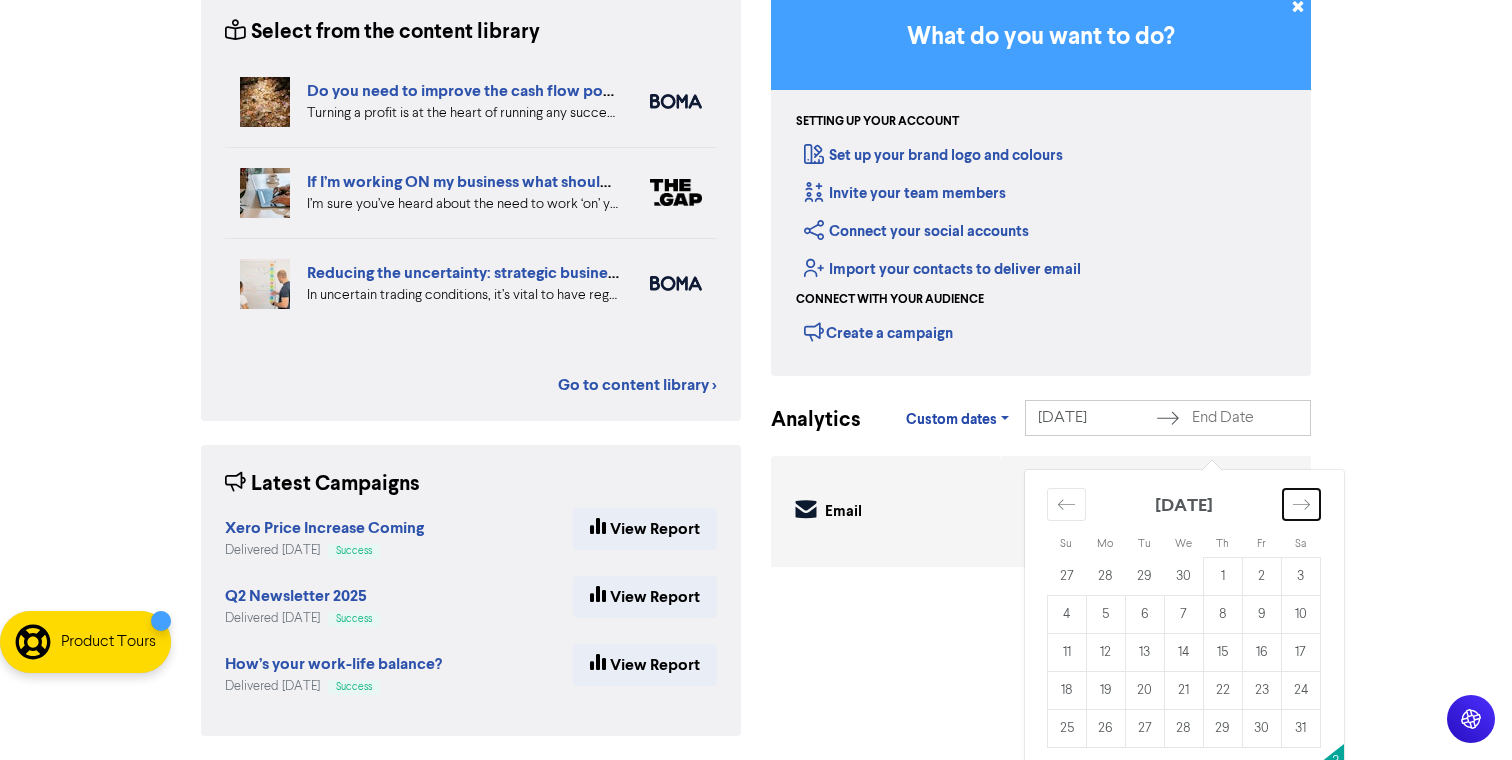 click at bounding box center [1301, 504] 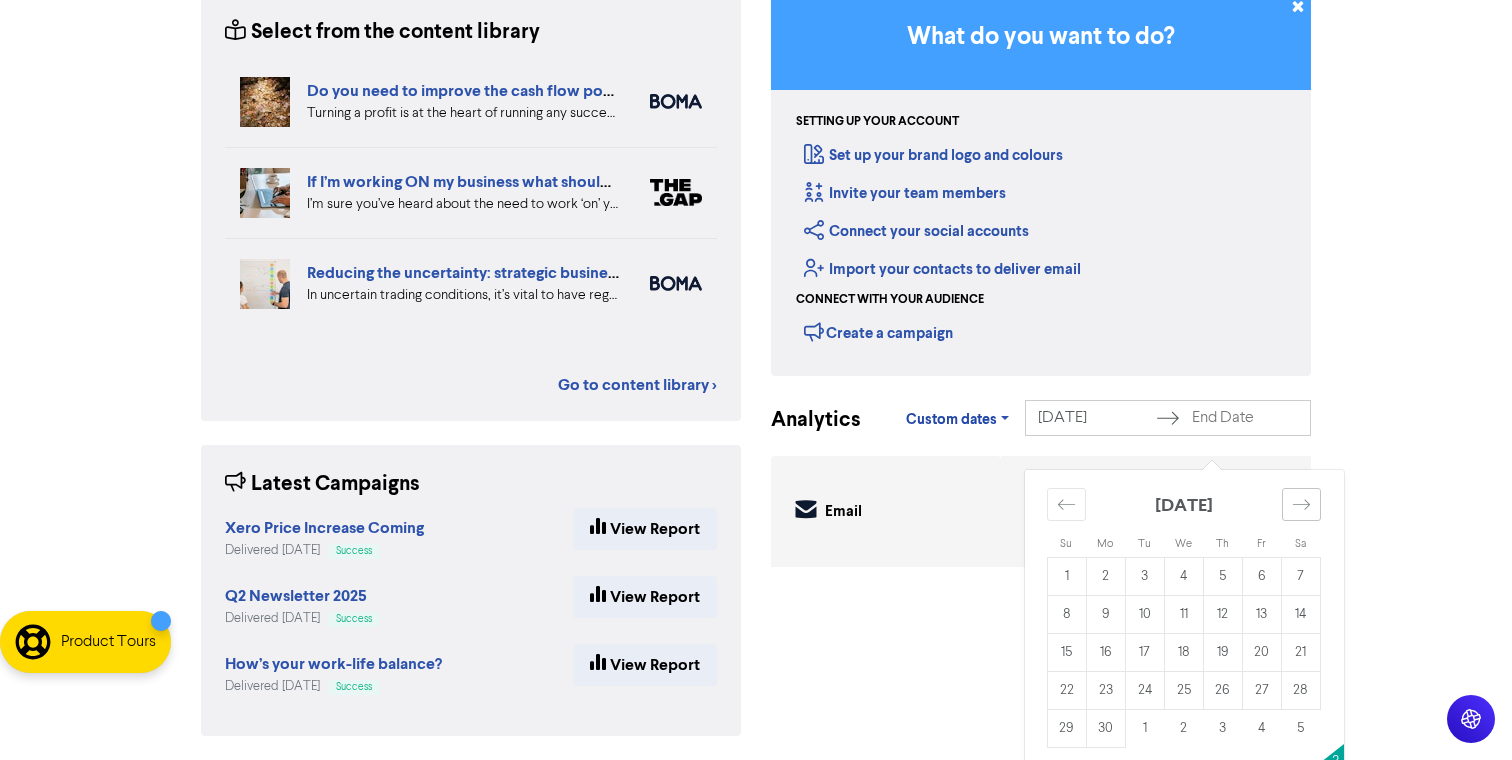 click at bounding box center [1301, 504] 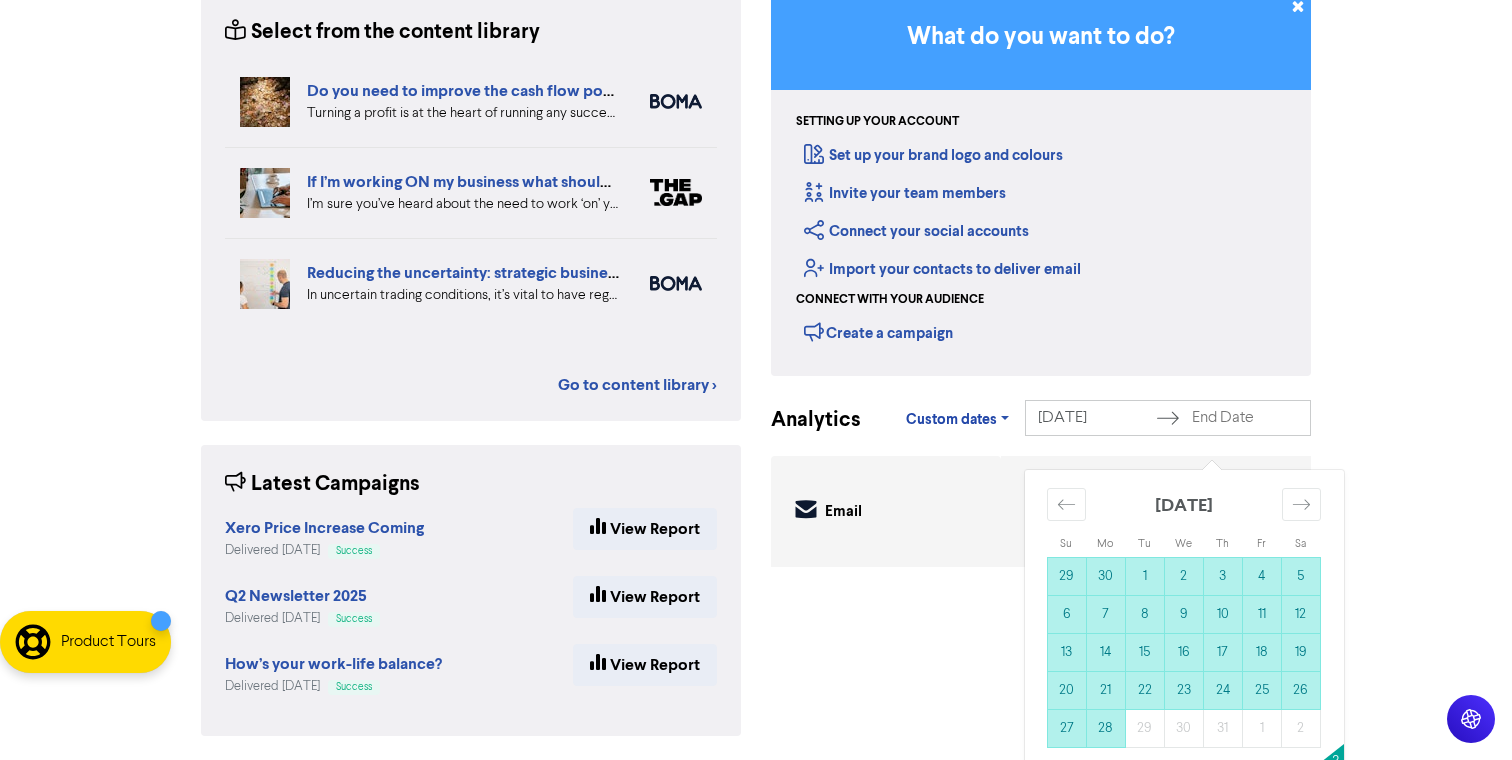 click on "28" at bounding box center (1105, 729) 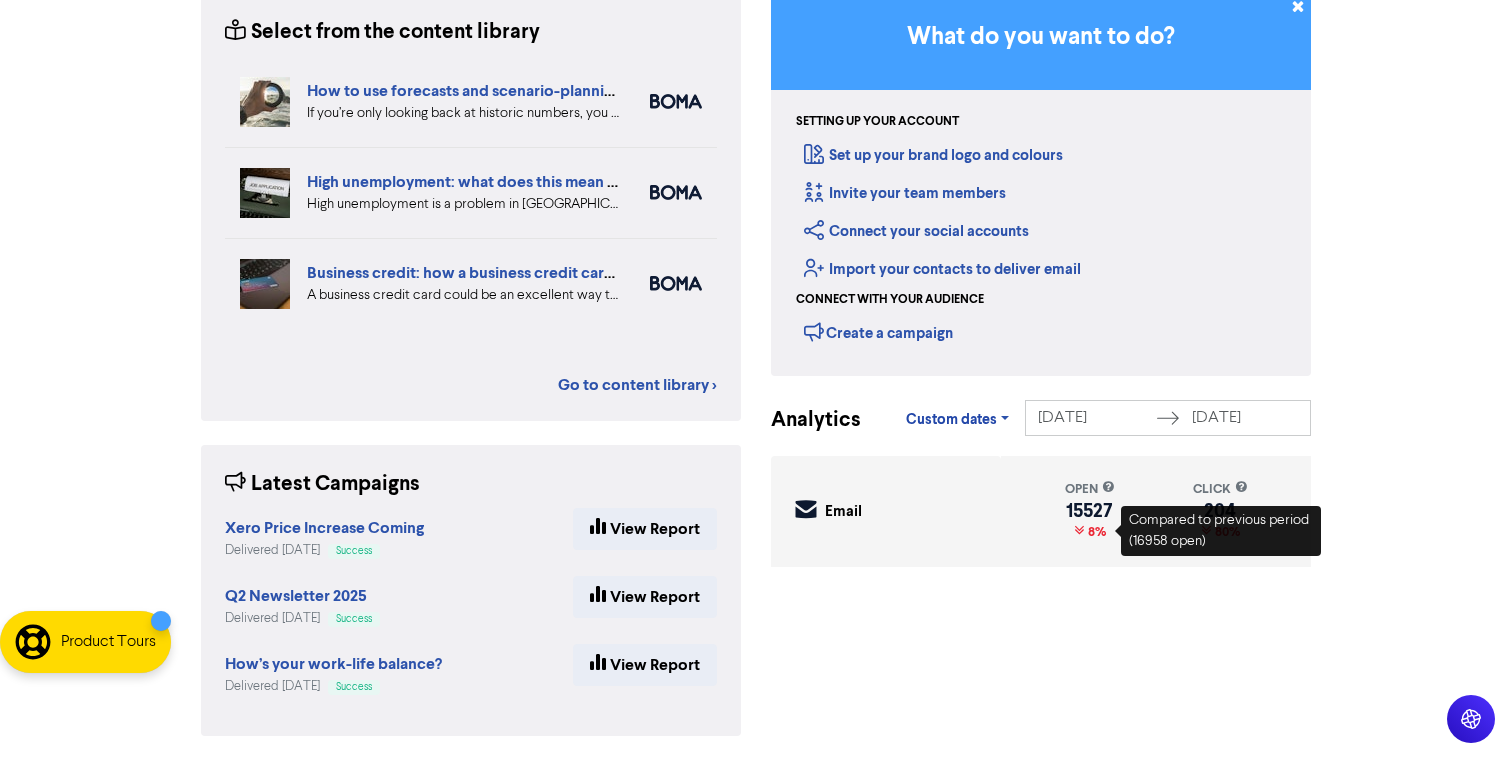 scroll, scrollTop: 0, scrollLeft: 0, axis: both 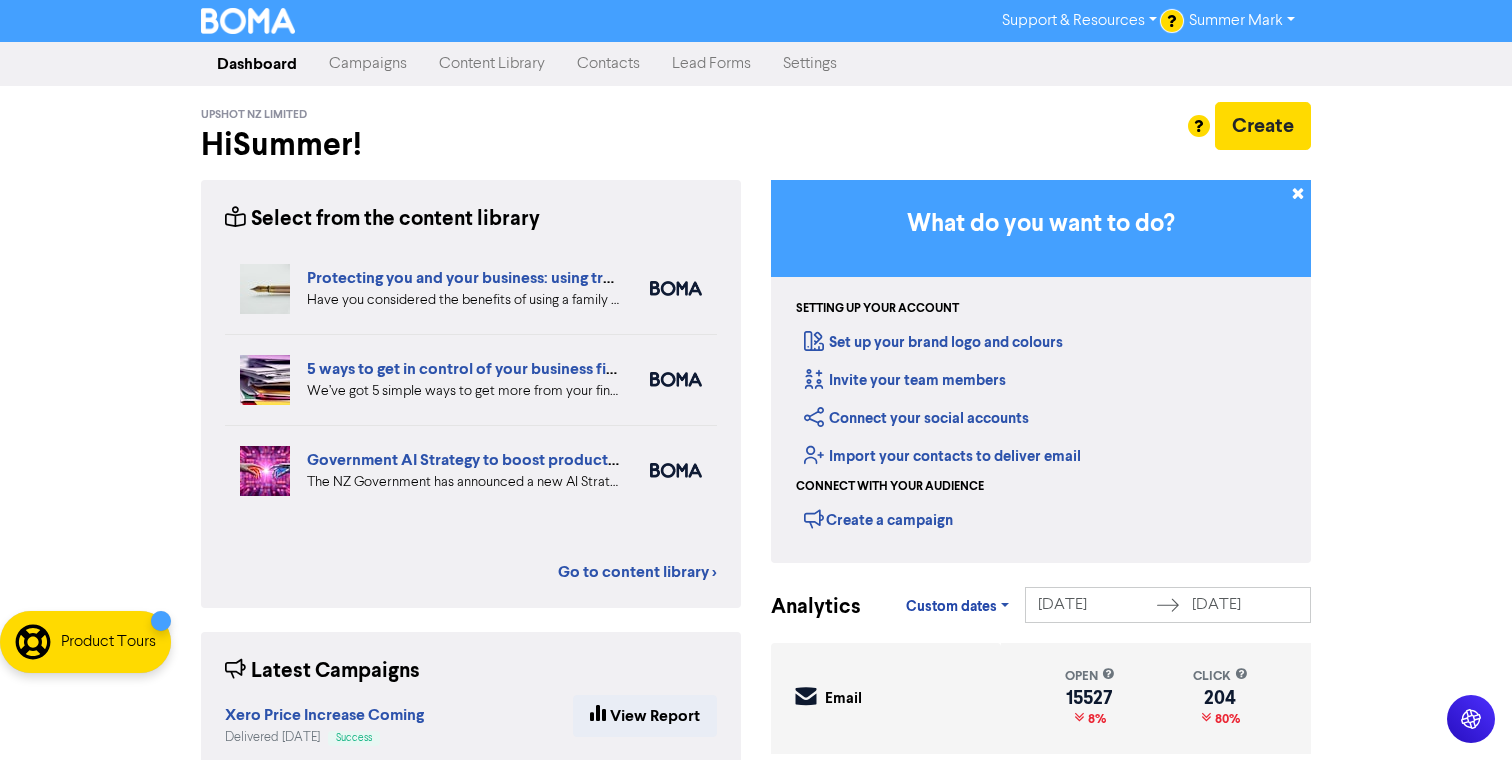 click on "Lead Forms" at bounding box center (711, 64) 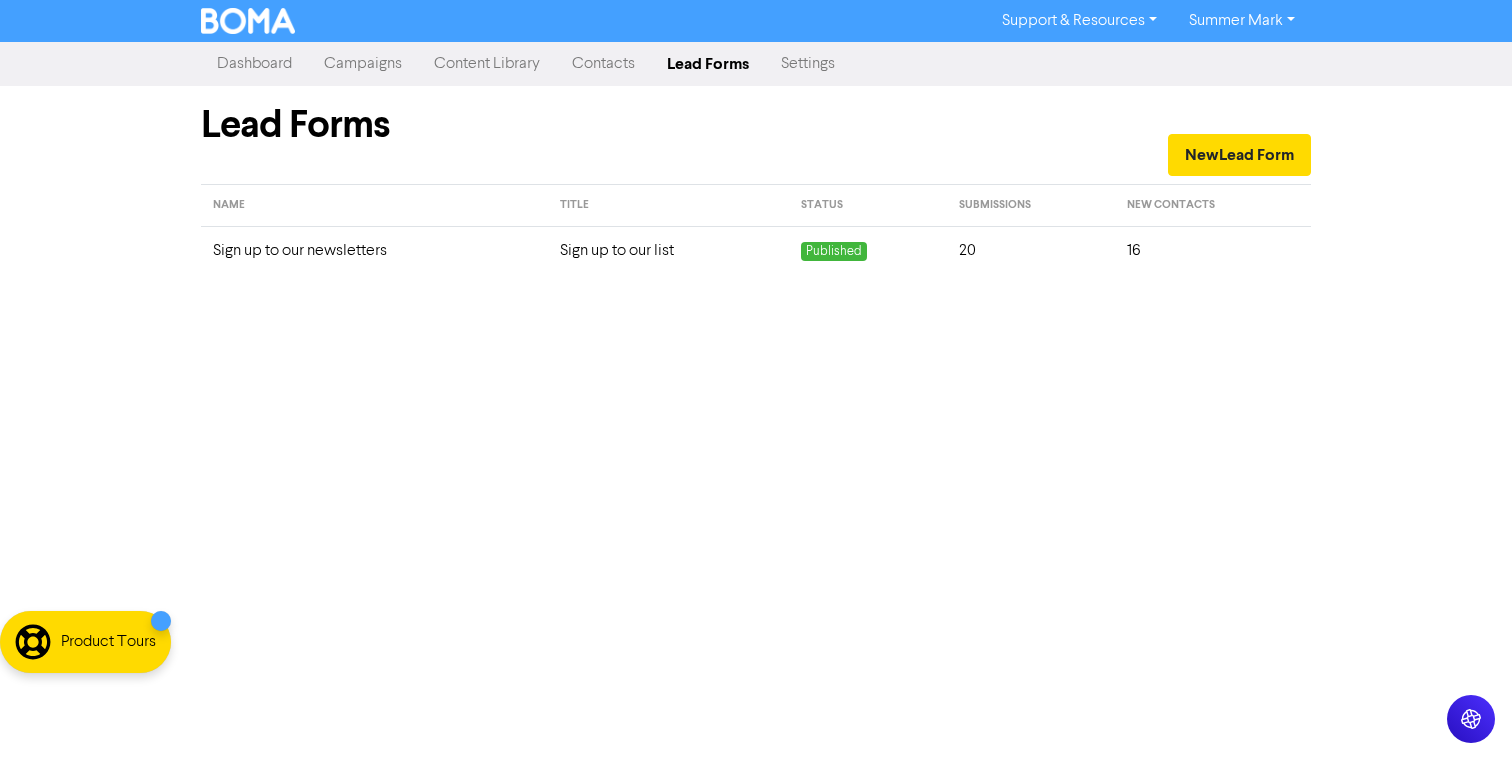click on "Settings" at bounding box center [808, 64] 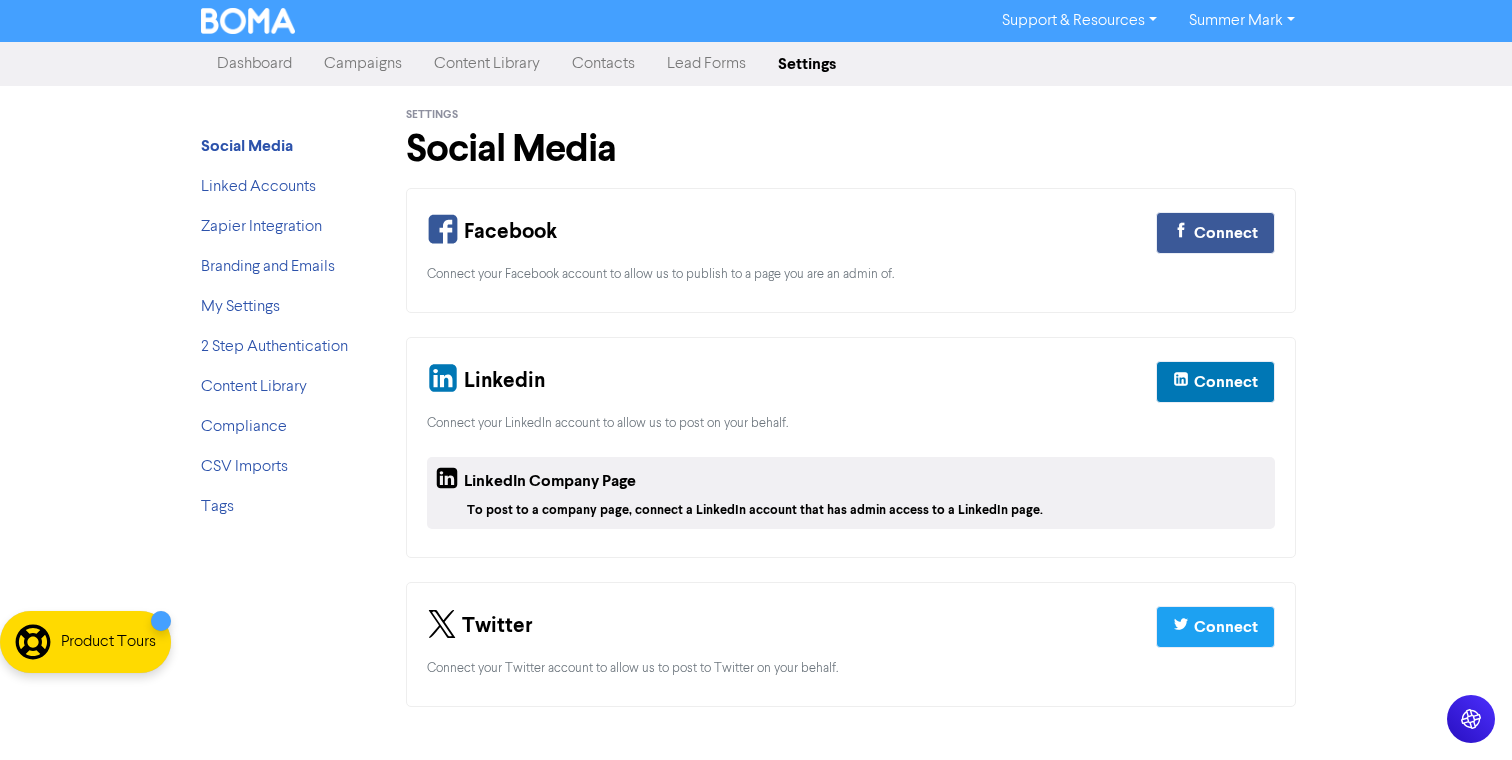 click on "Content Library" at bounding box center [487, 64] 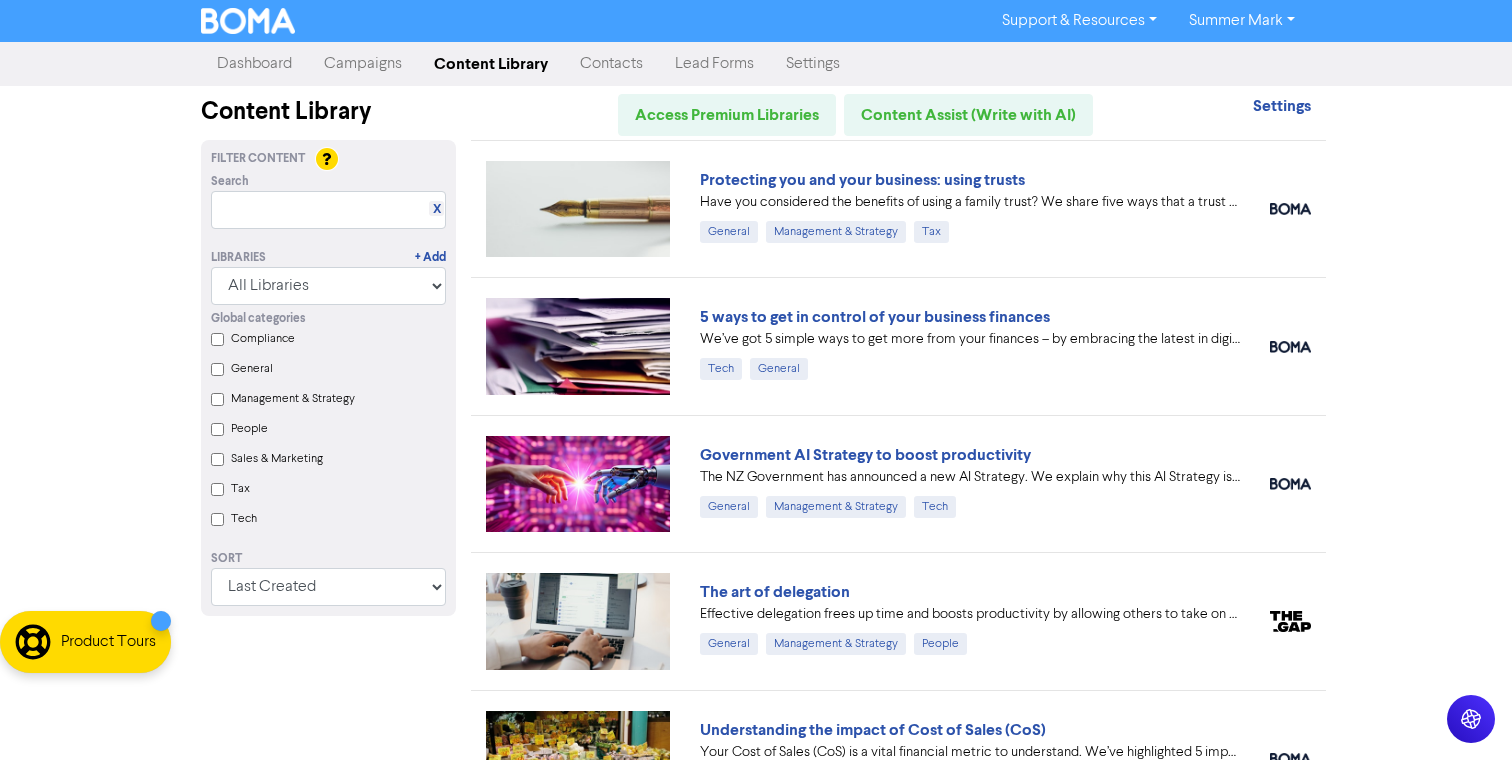 click on "Campaigns" at bounding box center [363, 64] 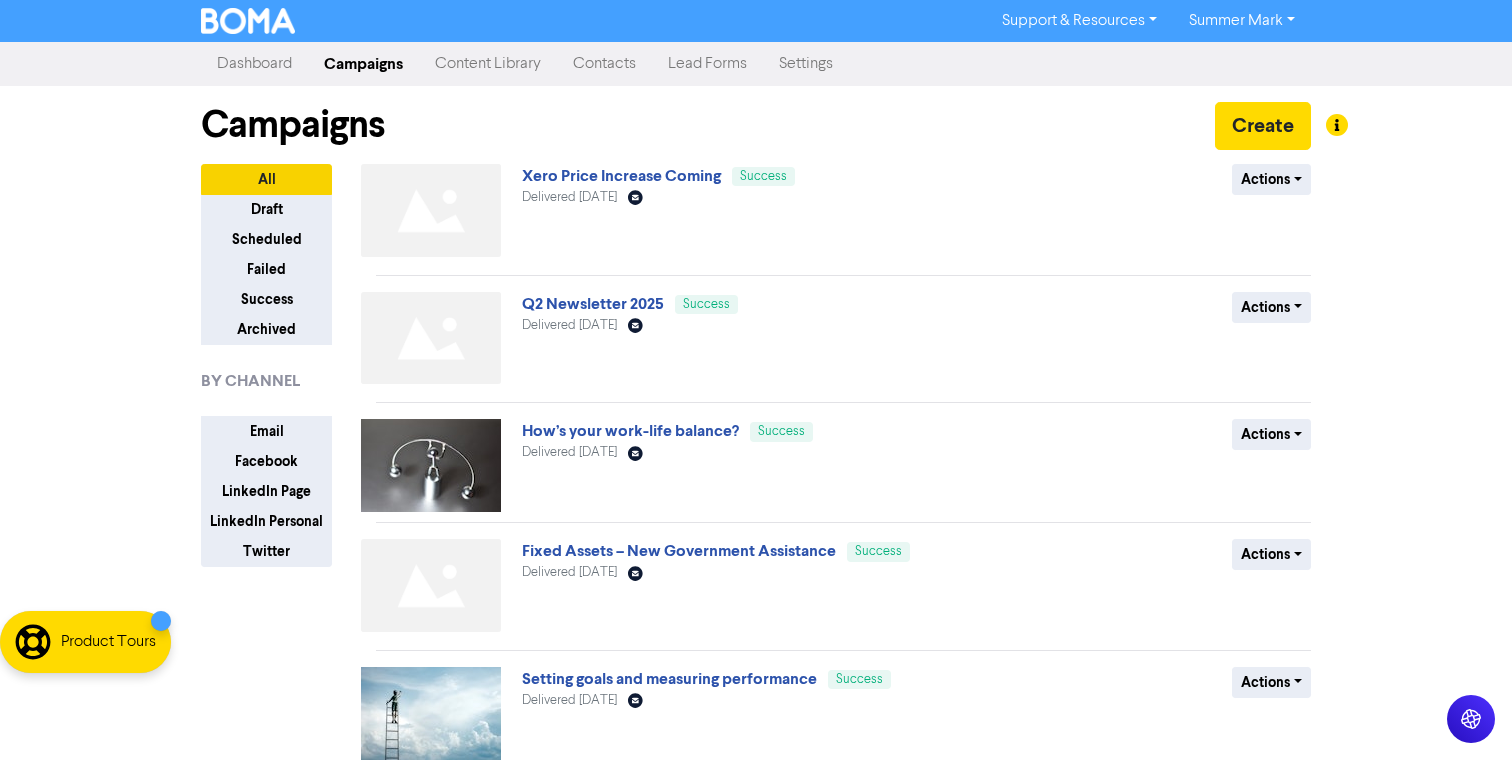 click on "Dashboard" at bounding box center [254, 64] 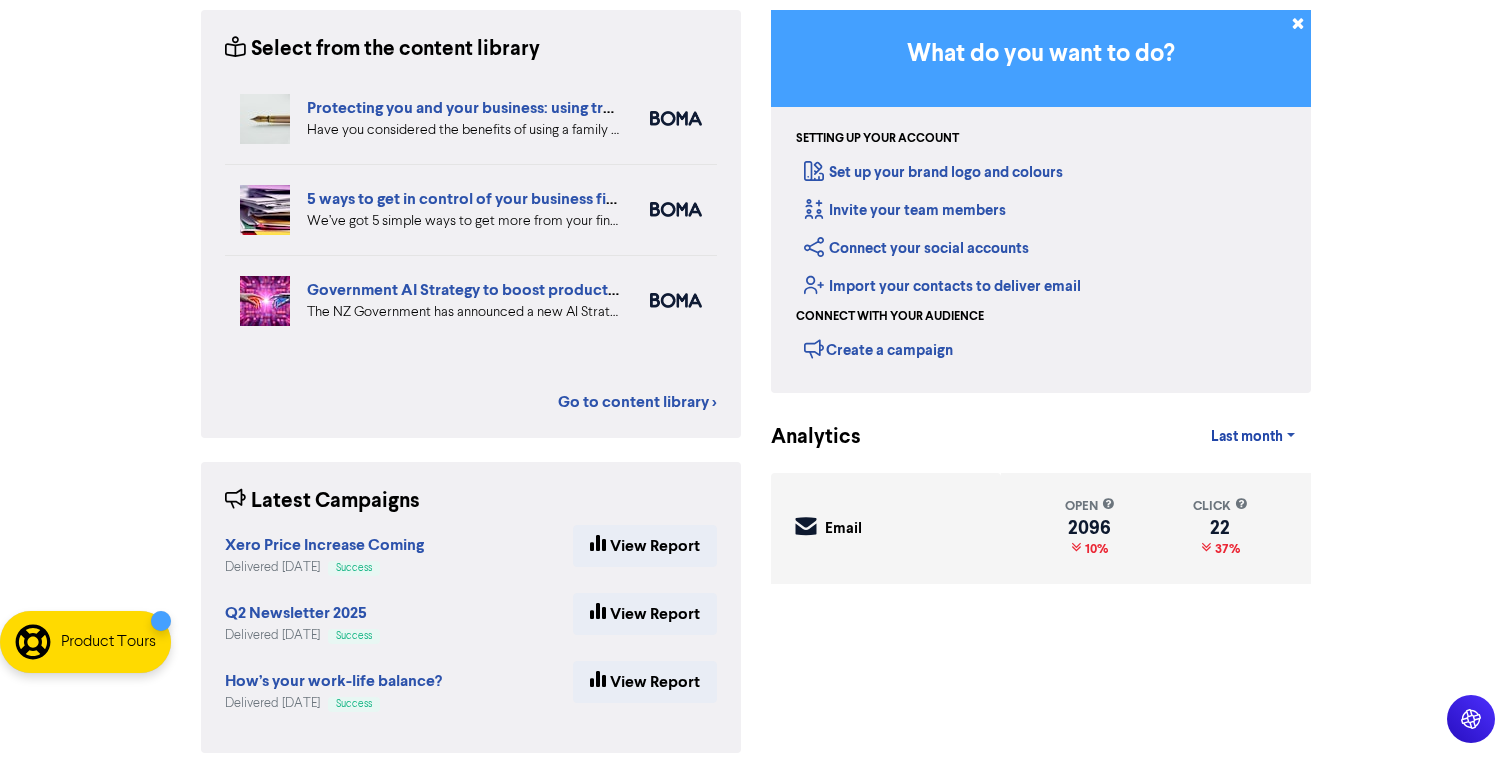 scroll, scrollTop: 187, scrollLeft: 0, axis: vertical 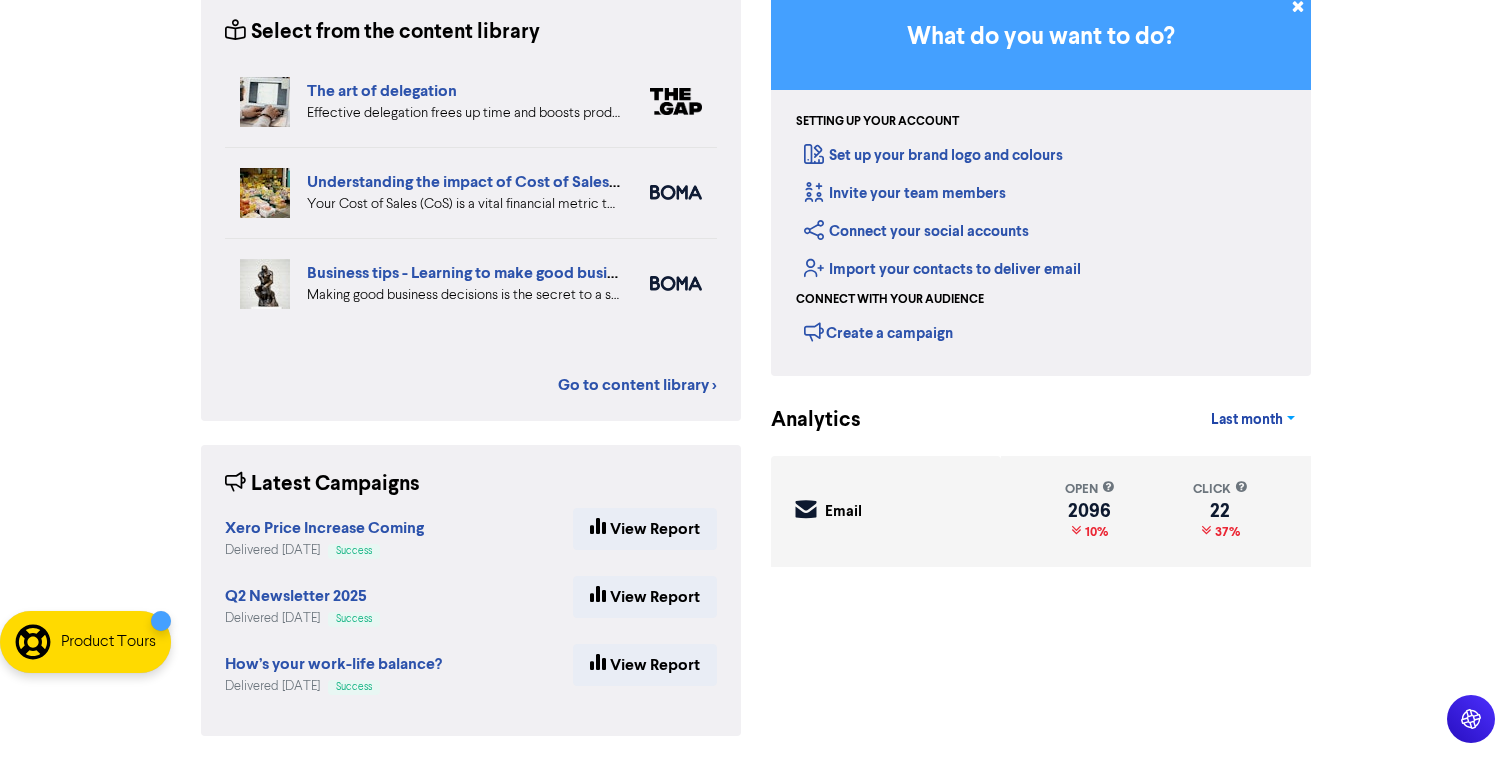 click on "Last month" at bounding box center [1247, 420] 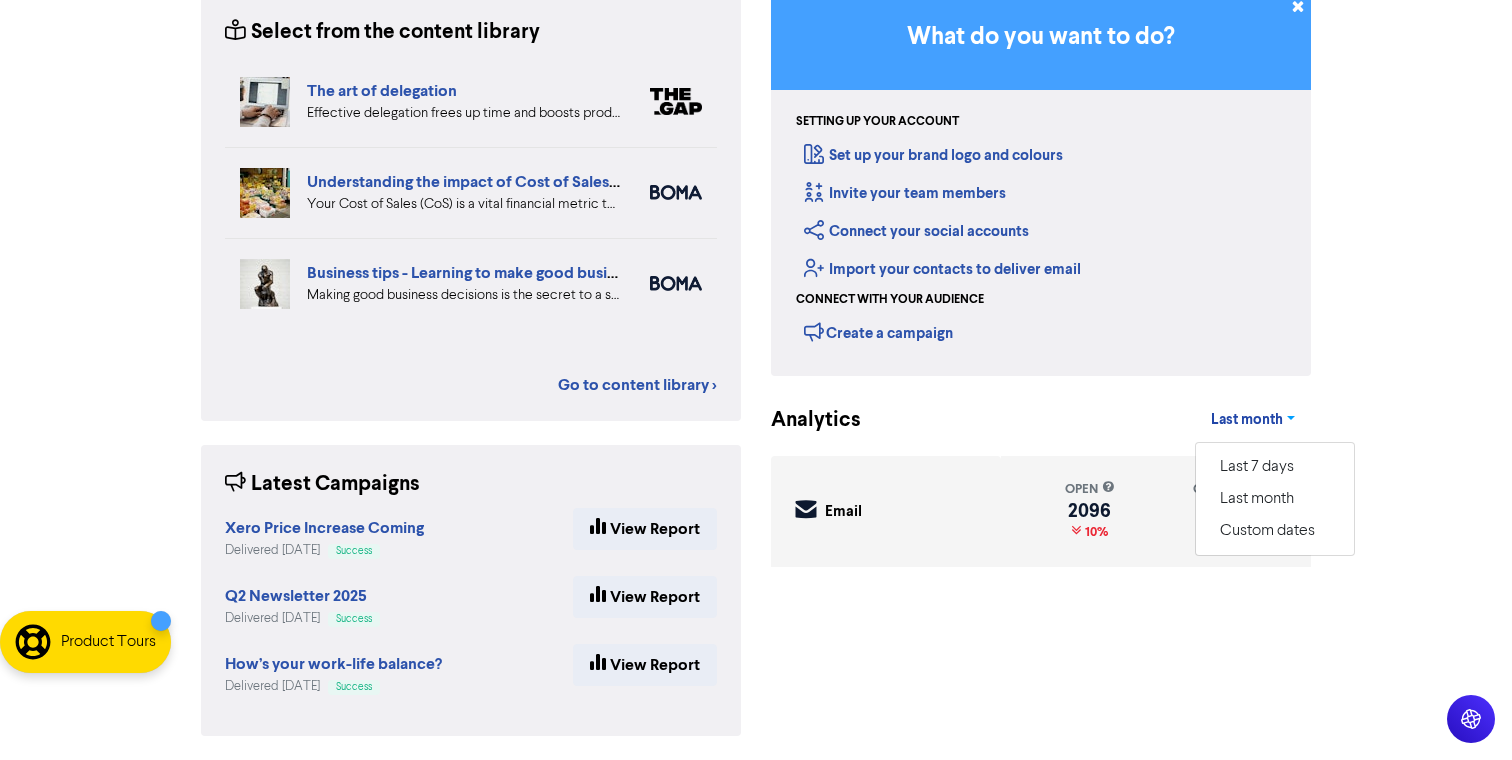 click on "Last month" at bounding box center (1247, 420) 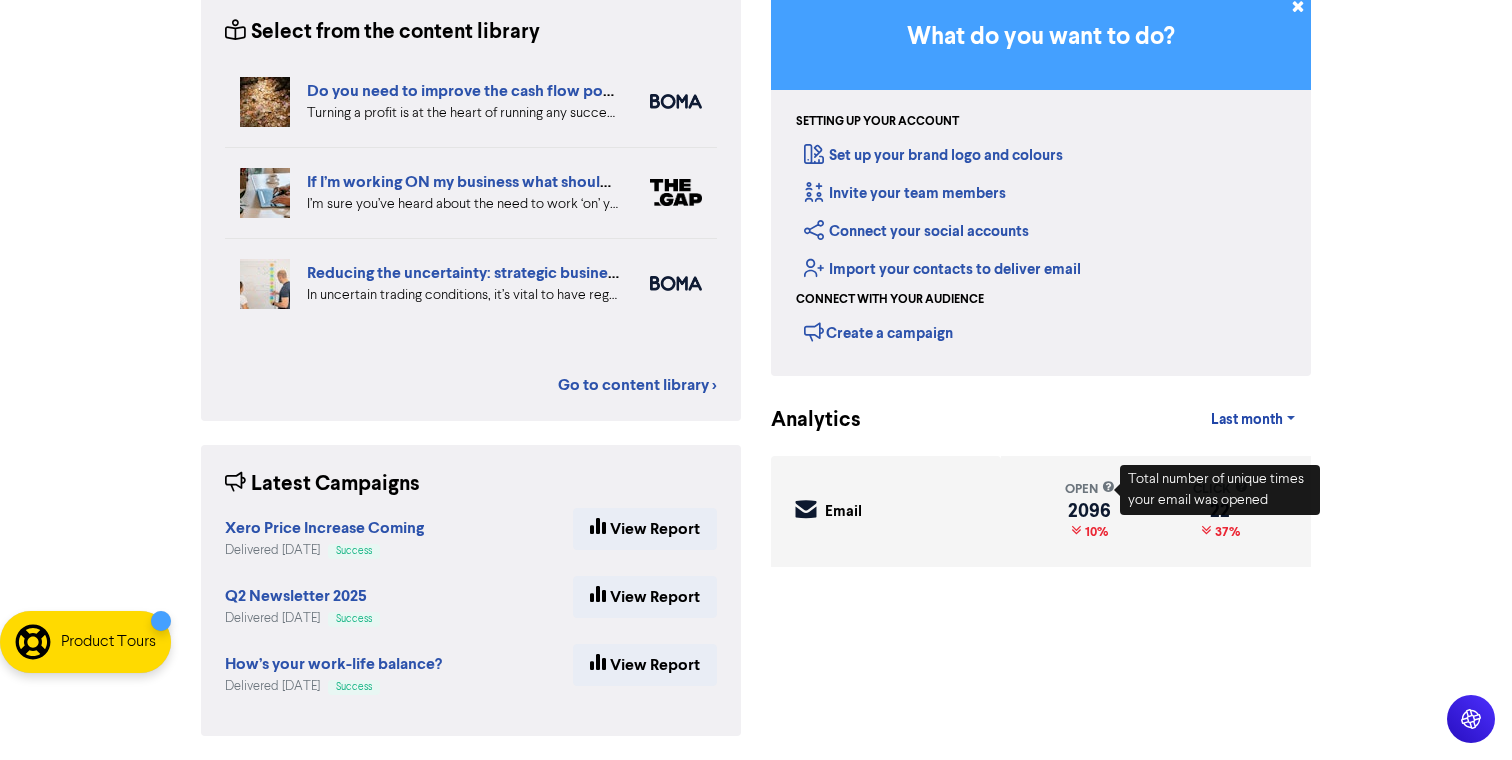 click on "What do you want to do? Setting up your account   Set up your brand logo and colours   Invite your team members   Connect your social accounts   Import your contacts to deliver email Connect with your audience  Create a campaign Analytics Last month Last 7 days Last month Custom dates
Email
Created with Sketch.
Email open 2096 10% click 22 37%" at bounding box center (1041, 376) 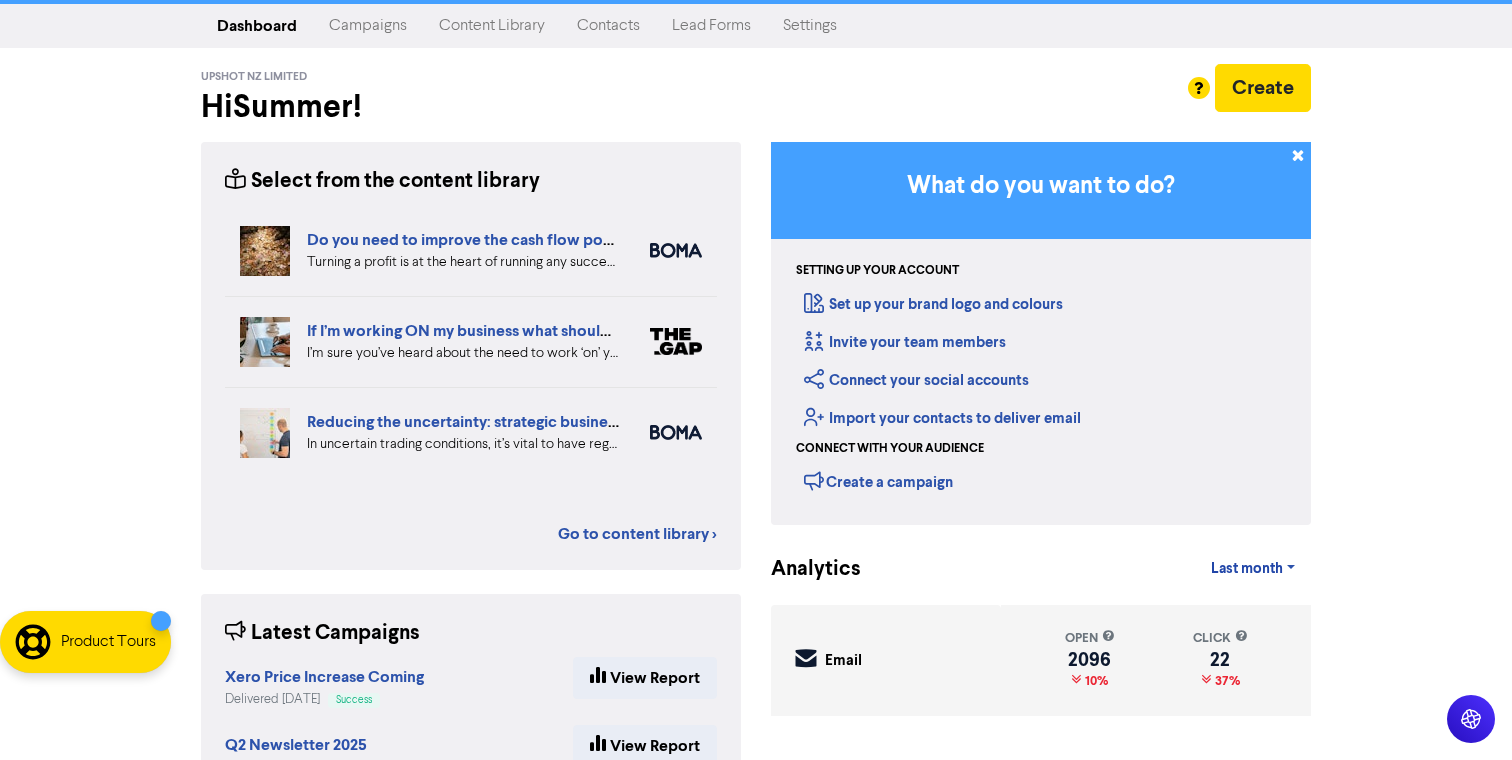 scroll, scrollTop: 0, scrollLeft: 0, axis: both 